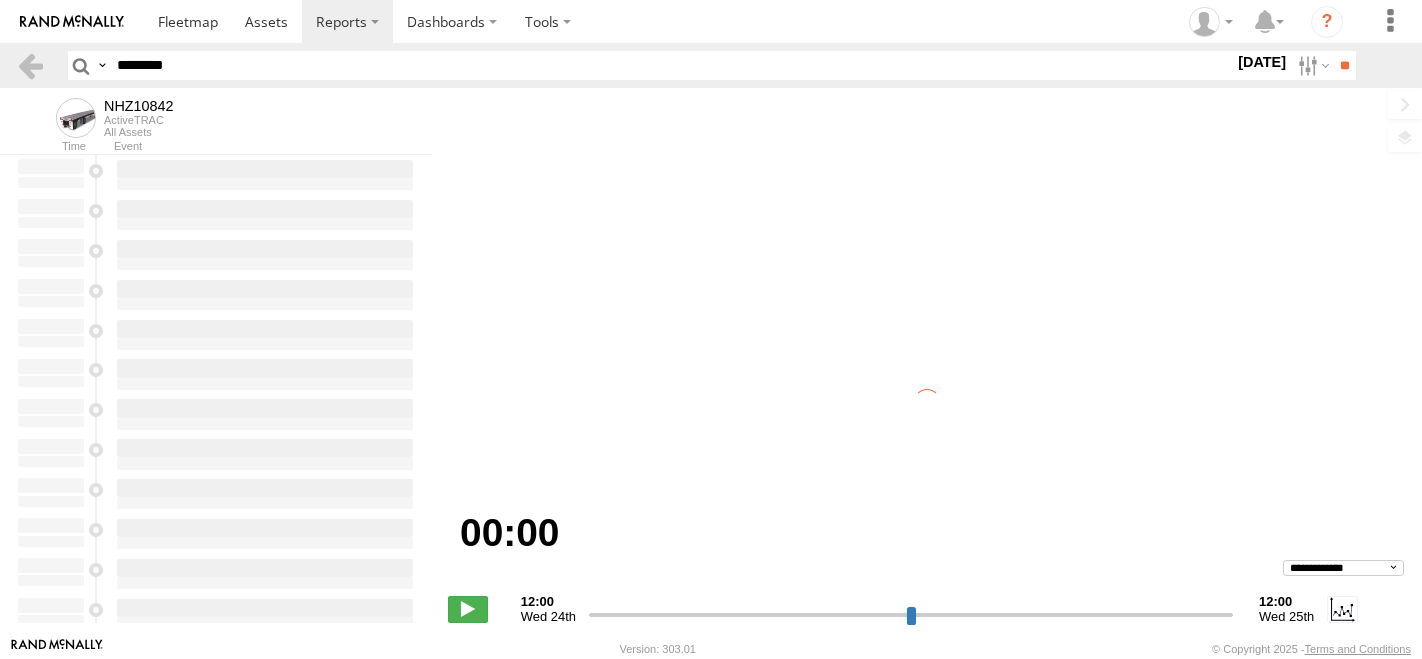 scroll, scrollTop: 0, scrollLeft: 0, axis: both 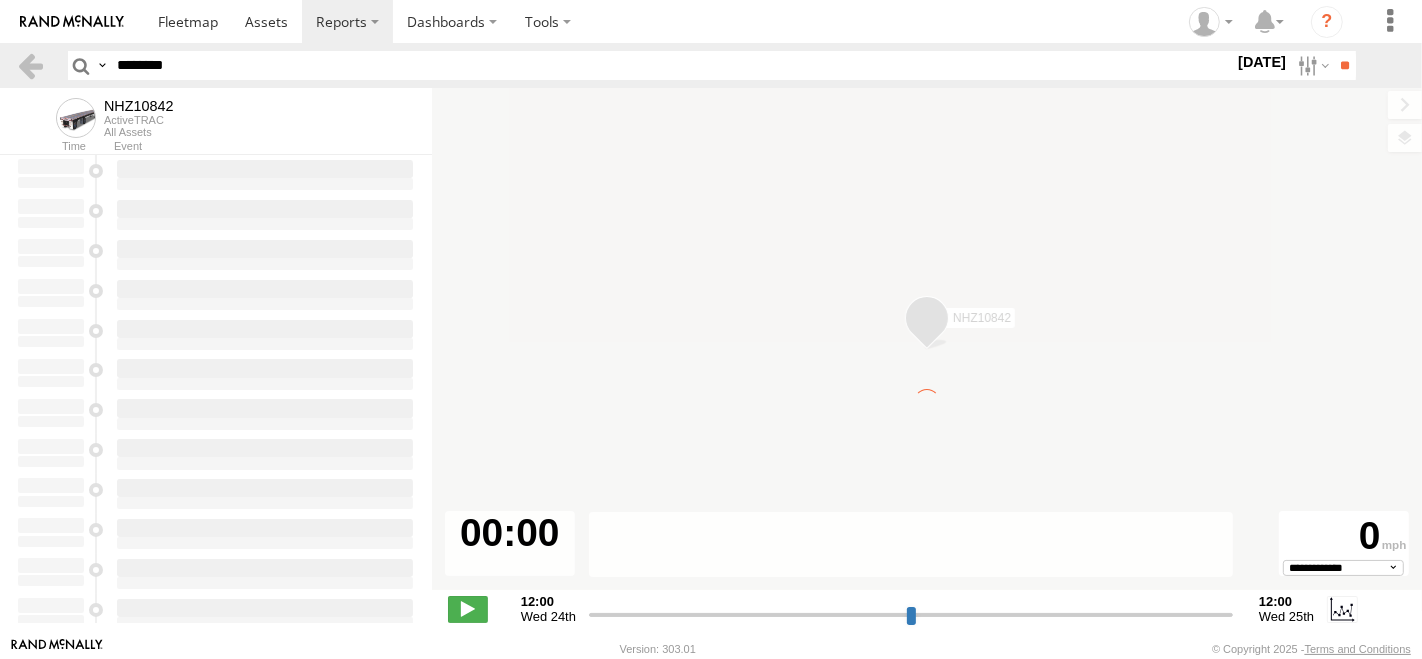 type on "**********" 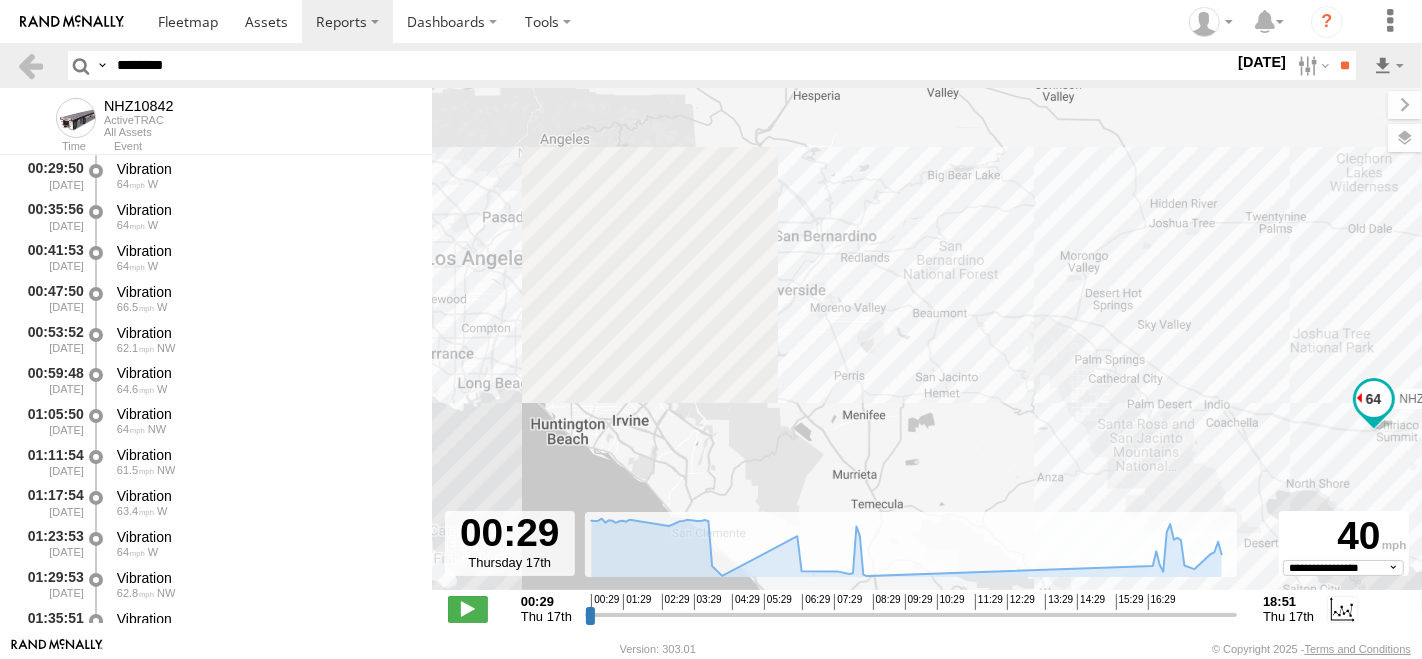 click on "********" at bounding box center [671, 65] 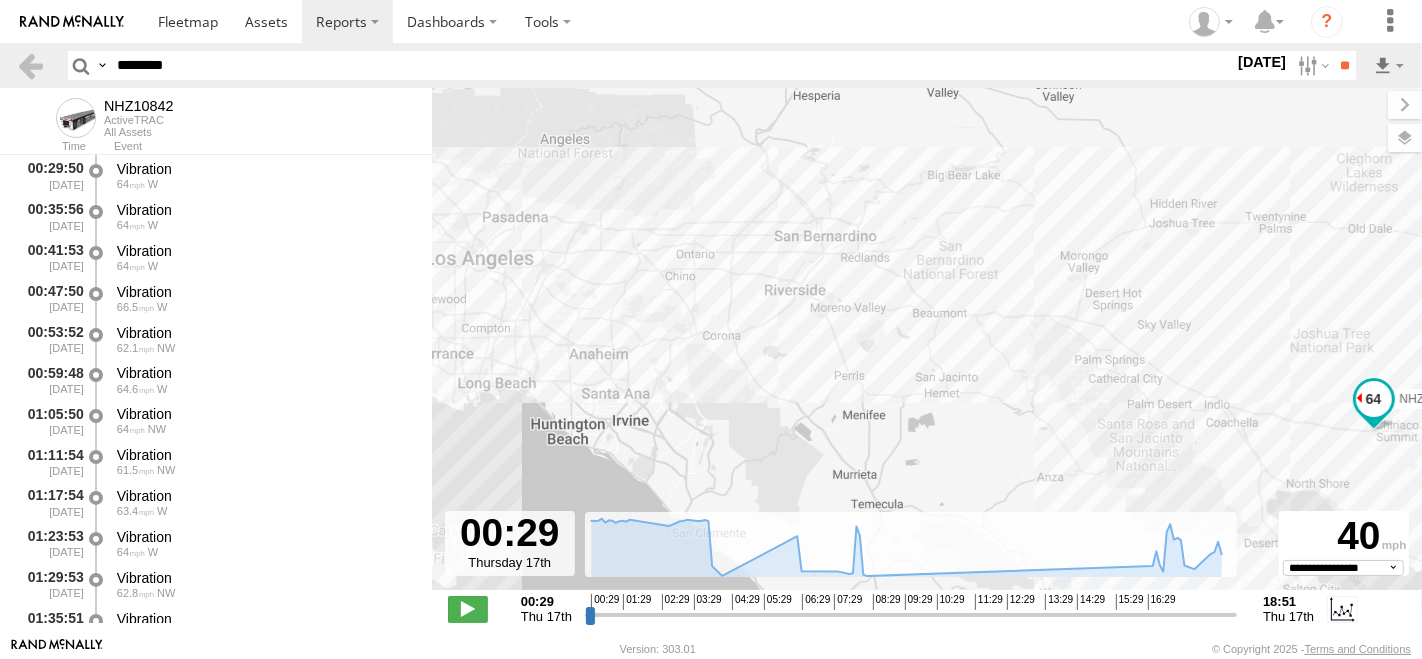 click on "********" at bounding box center [671, 65] 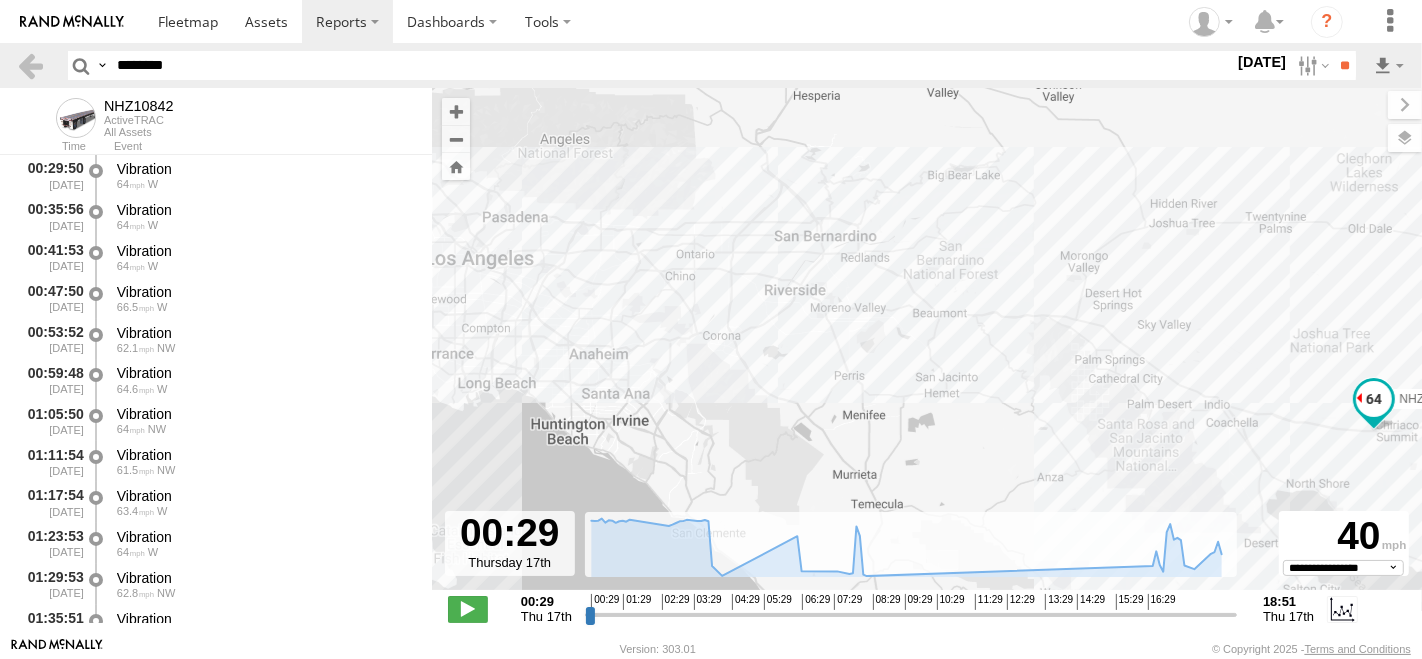 paste 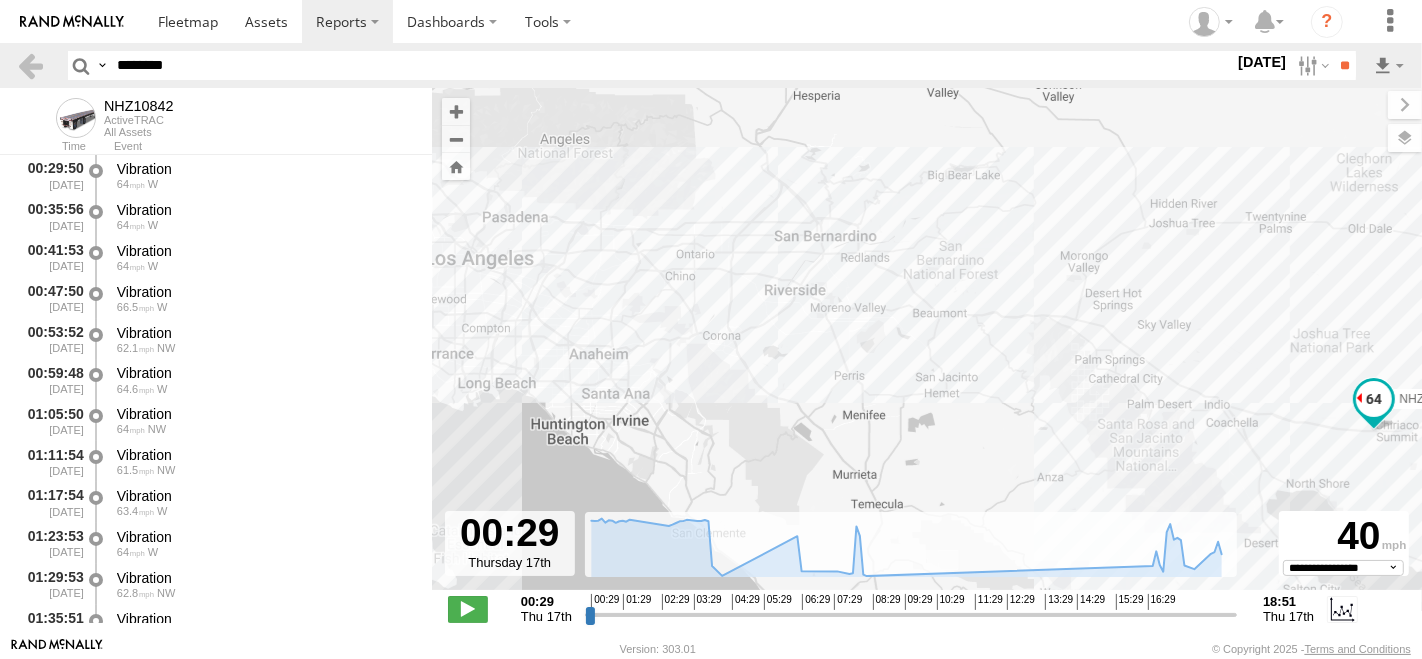 type on "********" 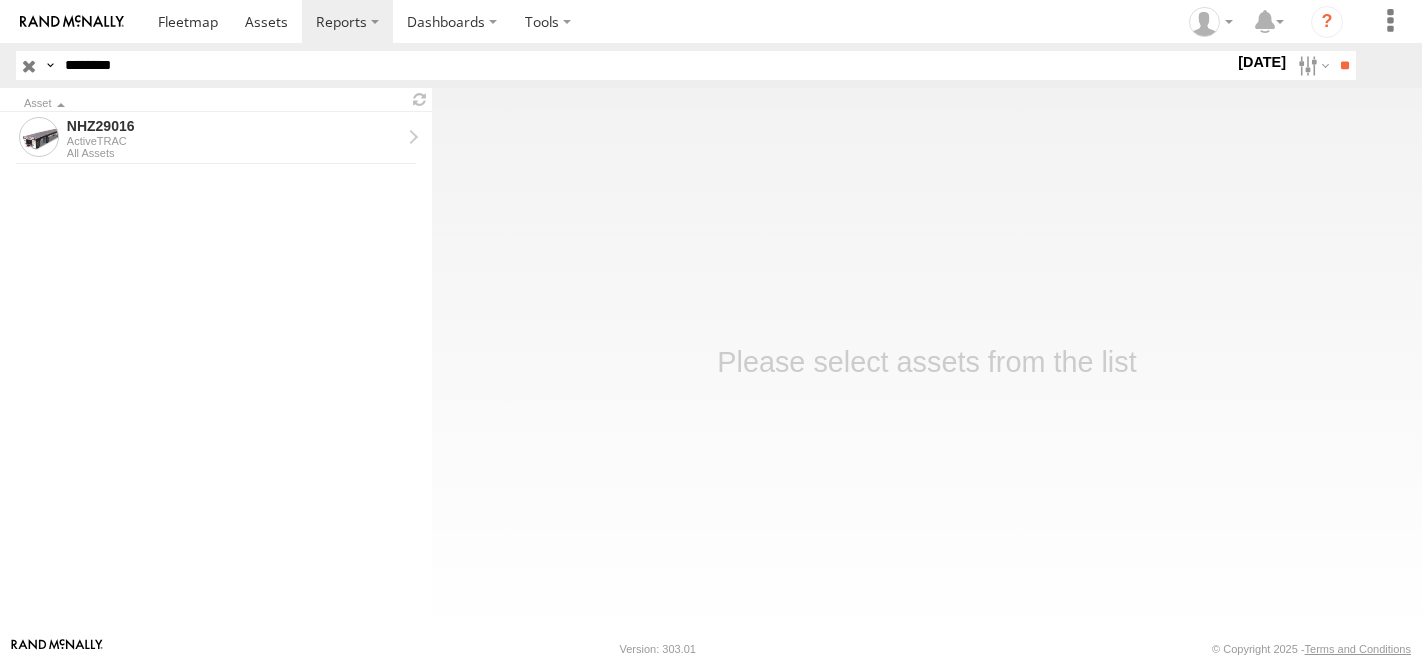 scroll, scrollTop: 0, scrollLeft: 0, axis: both 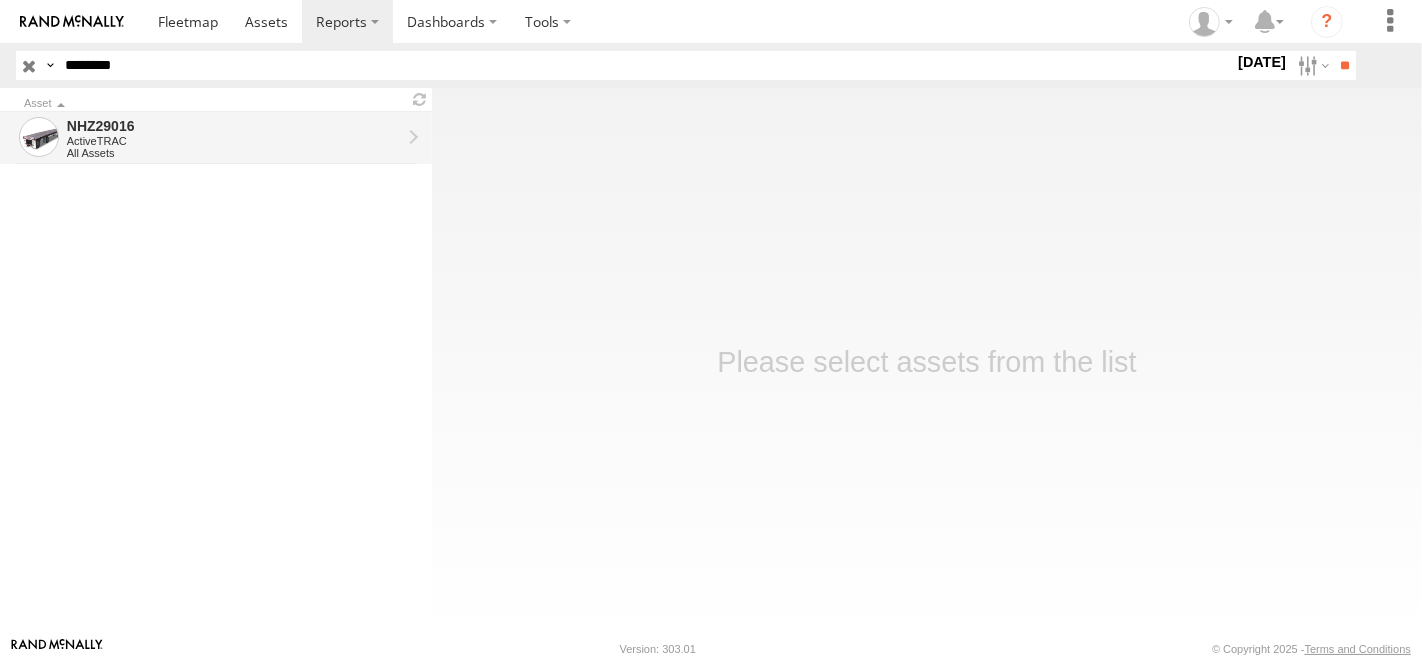 drag, startPoint x: 197, startPoint y: 141, endPoint x: 223, endPoint y: 127, distance: 29.529646 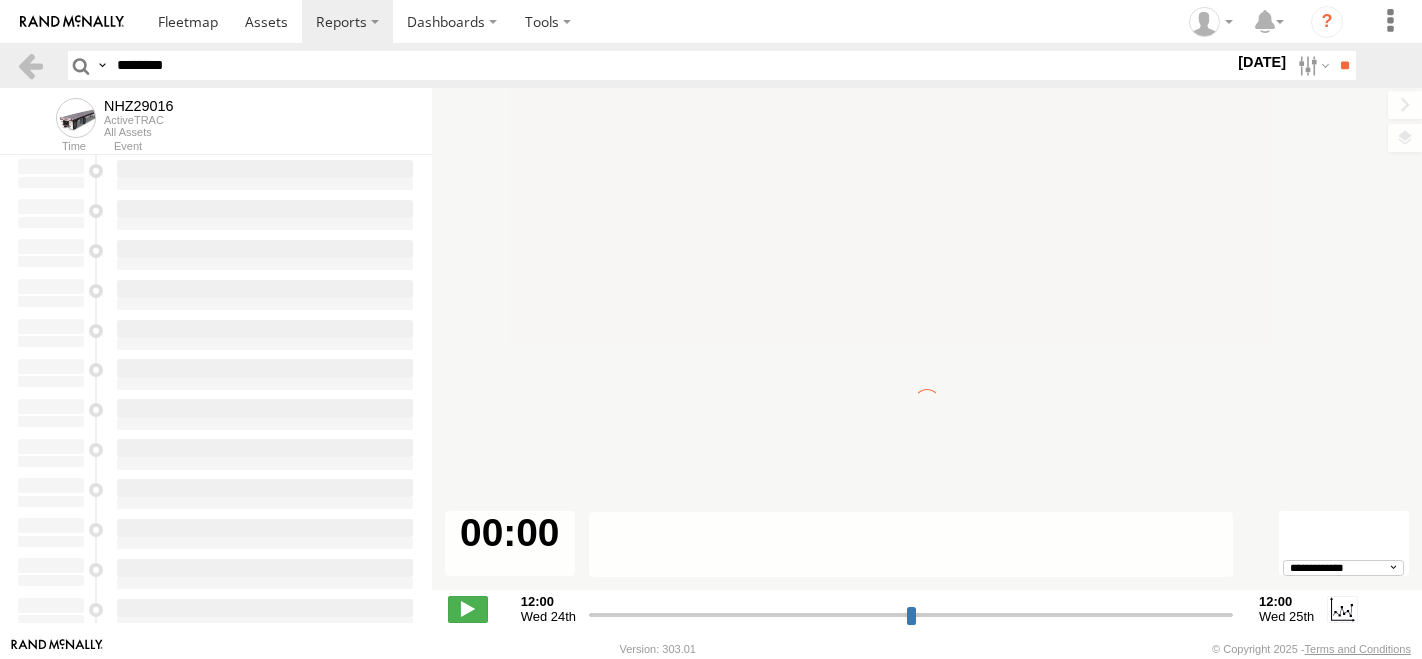 scroll, scrollTop: 0, scrollLeft: 0, axis: both 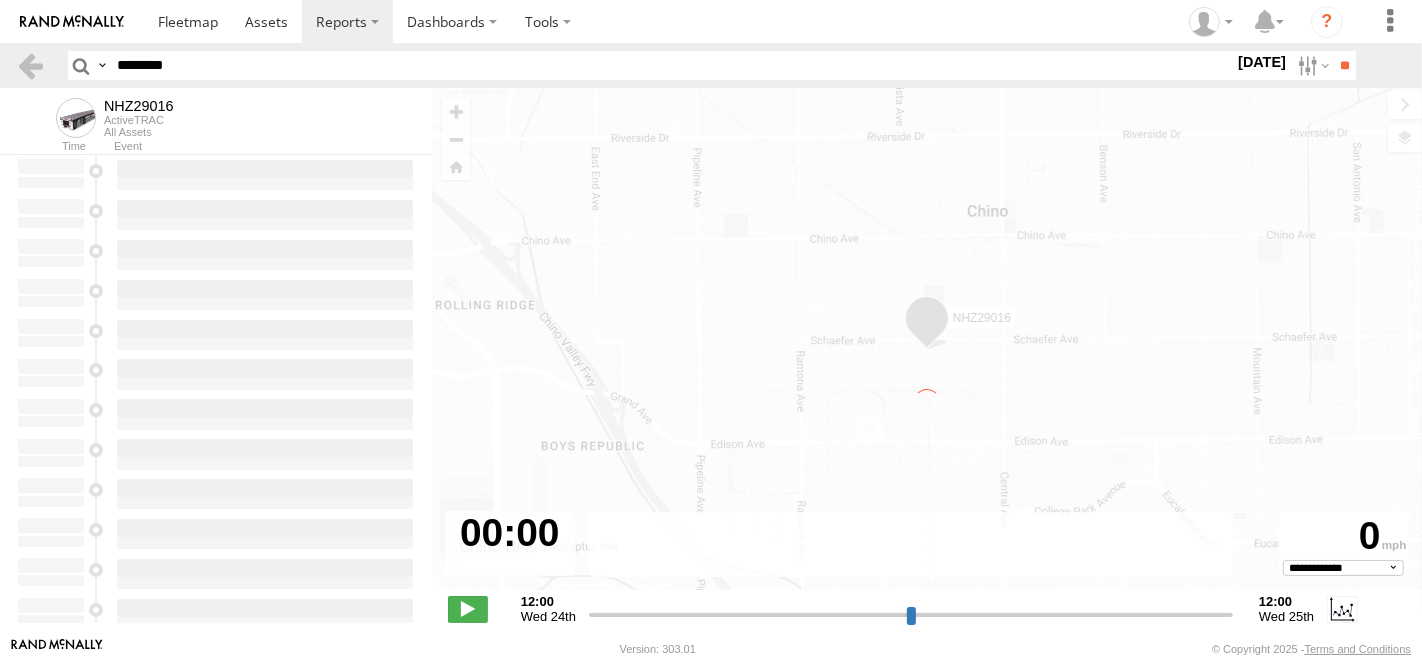 type on "**********" 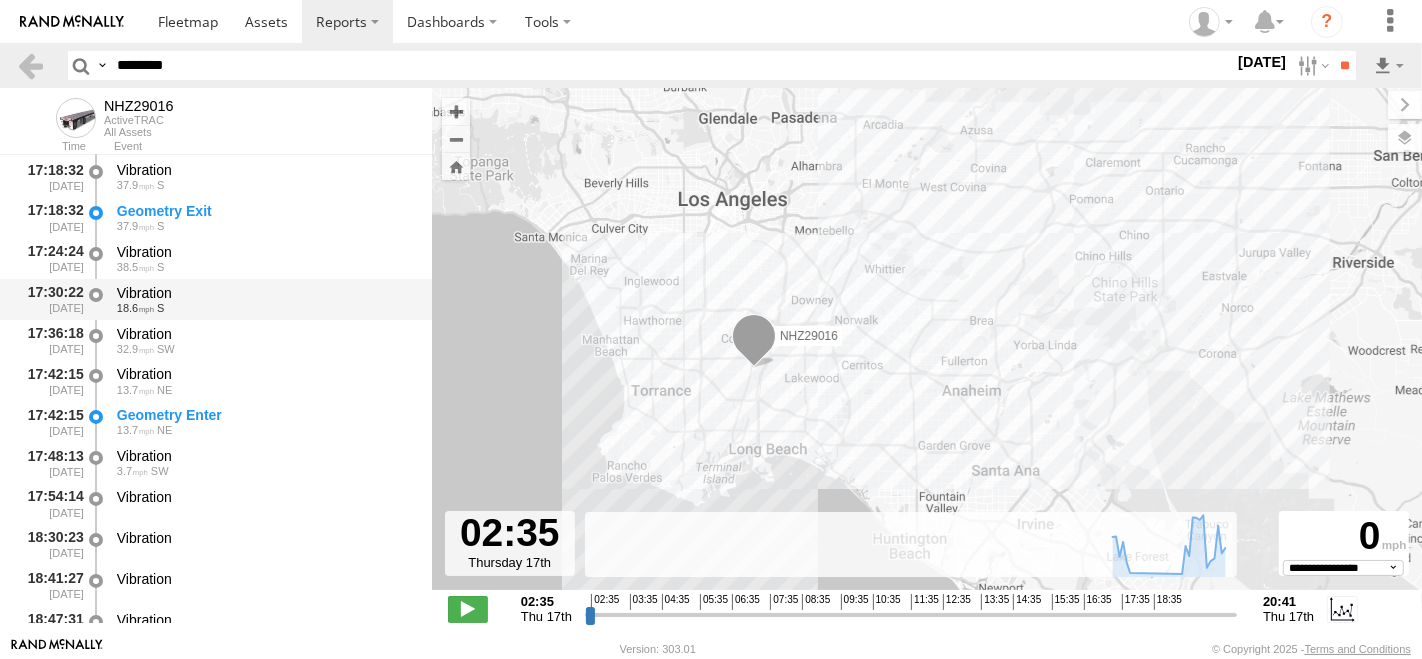 scroll, scrollTop: 333, scrollLeft: 0, axis: vertical 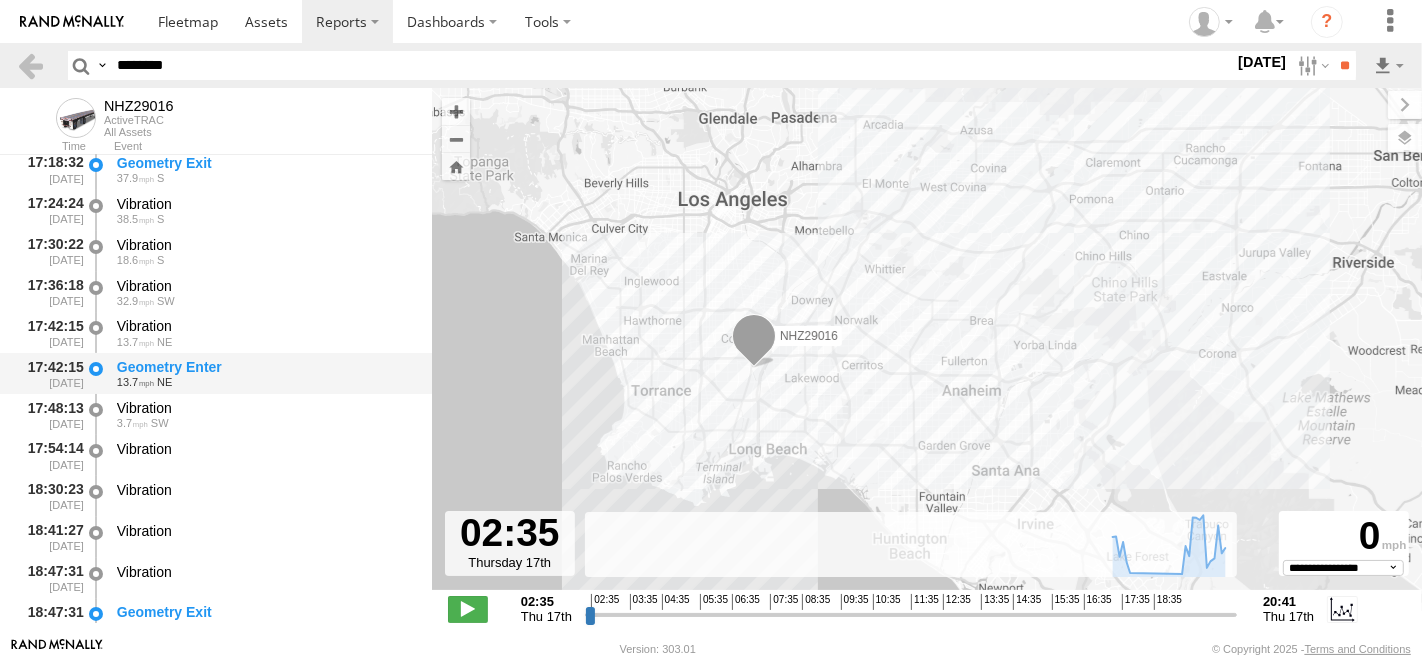 click on "Geometry Enter" at bounding box center [265, 367] 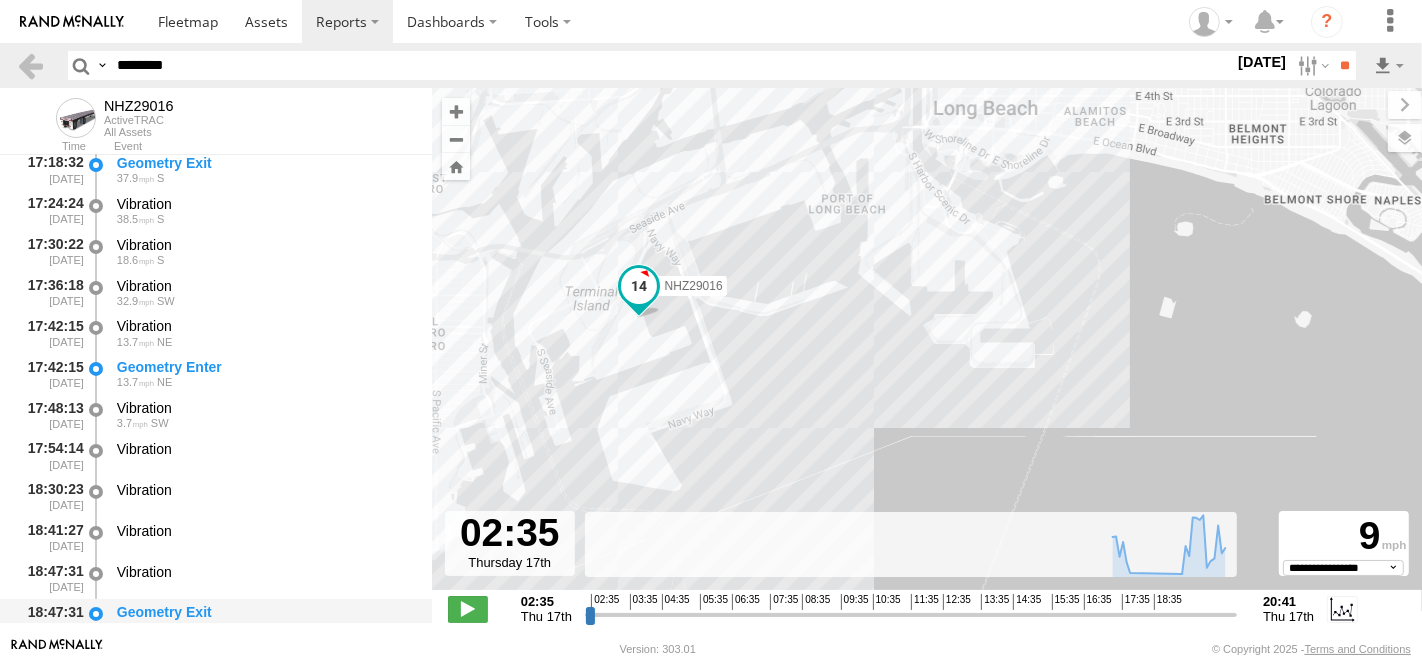 click on "Geometry Exit" at bounding box center [265, 612] 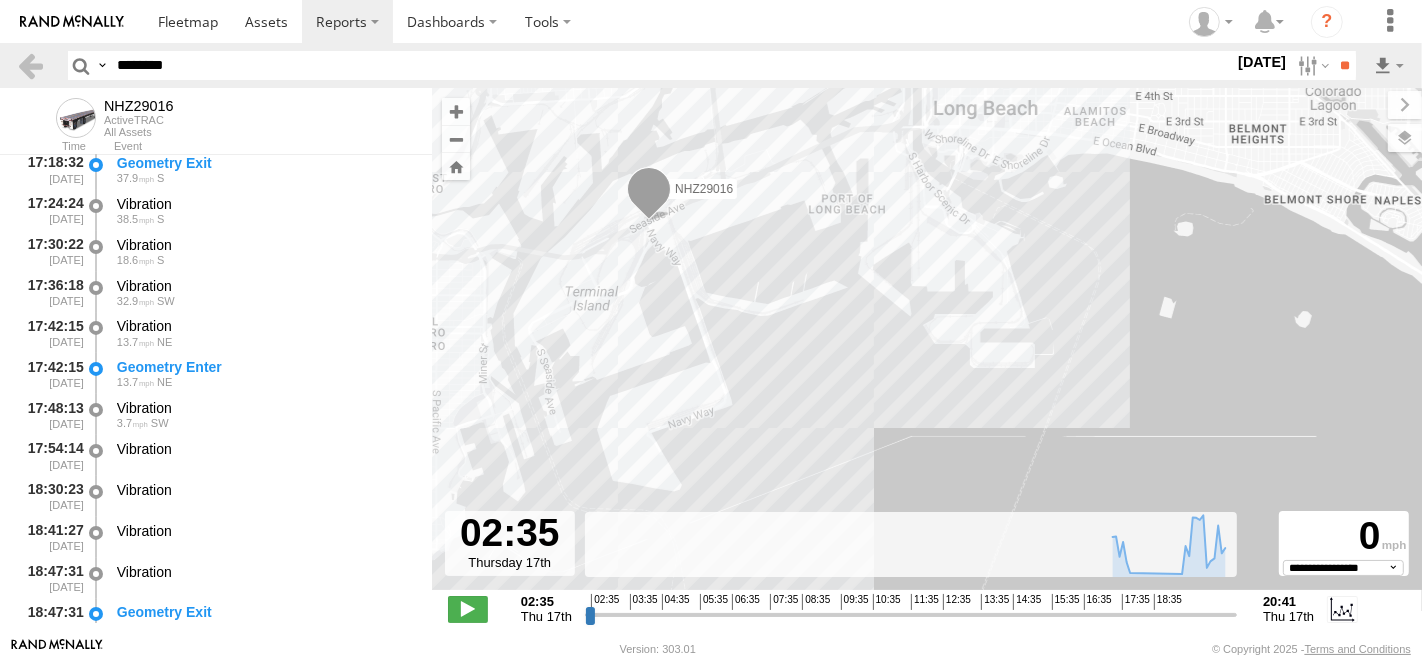 click on "********" at bounding box center [671, 65] 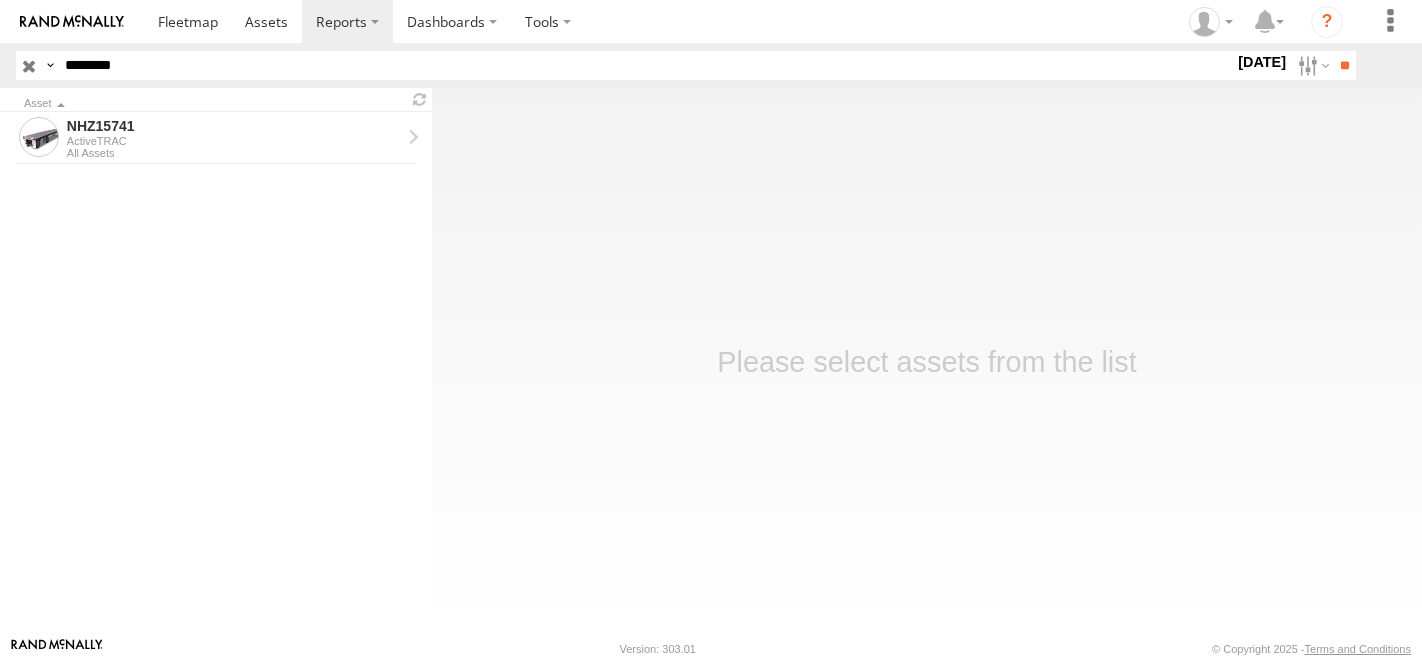scroll, scrollTop: 0, scrollLeft: 0, axis: both 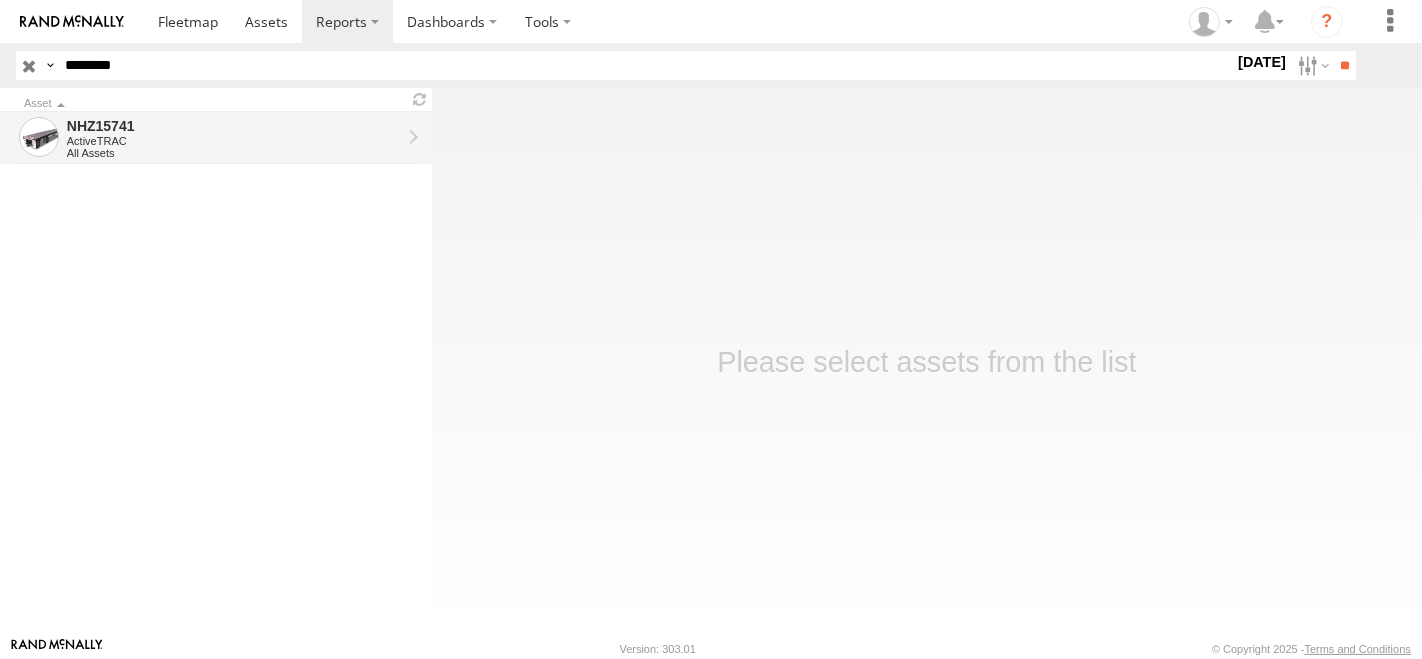 click on "All Assets" at bounding box center (234, 153) 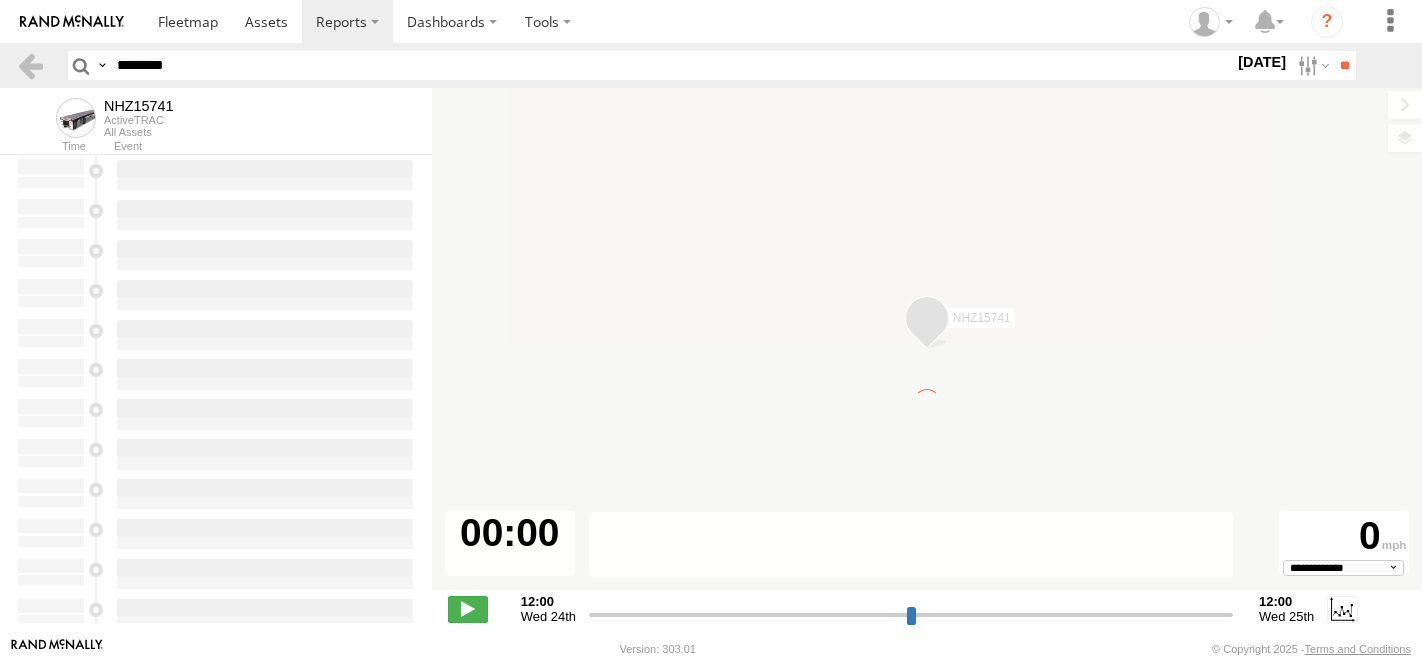 scroll, scrollTop: 0, scrollLeft: 0, axis: both 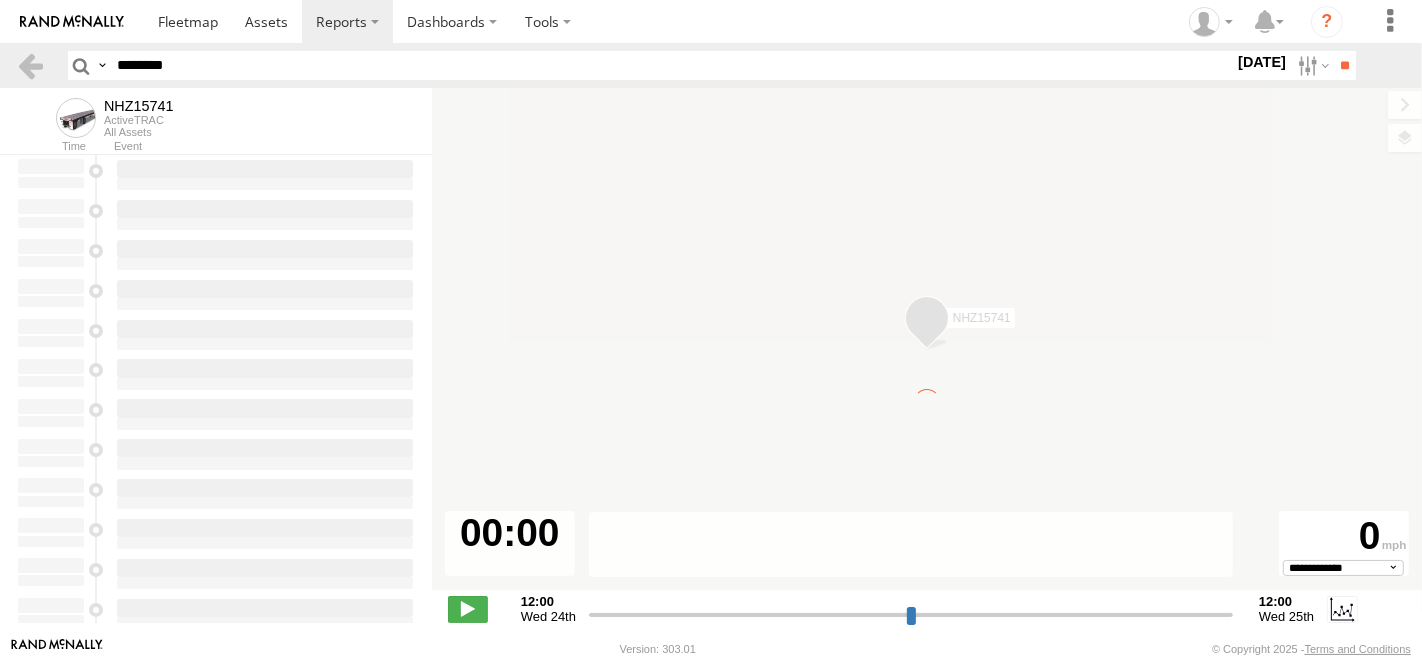 type on "**********" 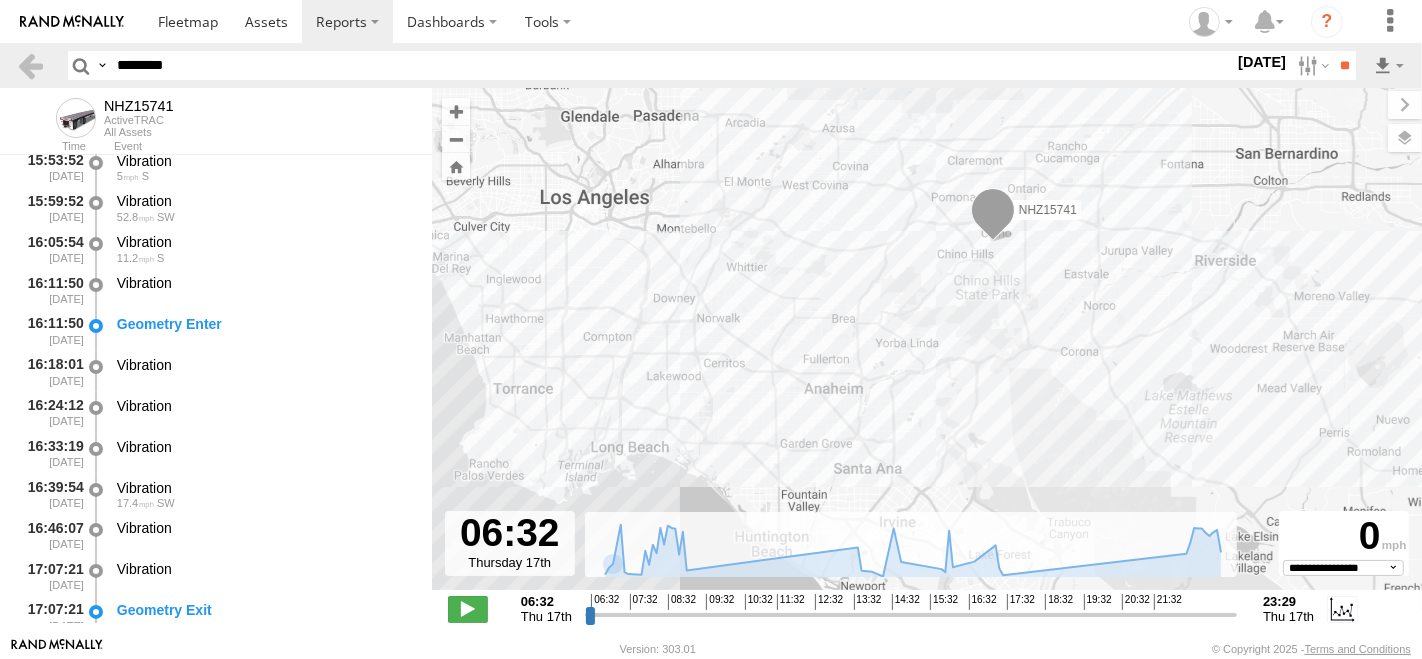 scroll, scrollTop: 2000, scrollLeft: 0, axis: vertical 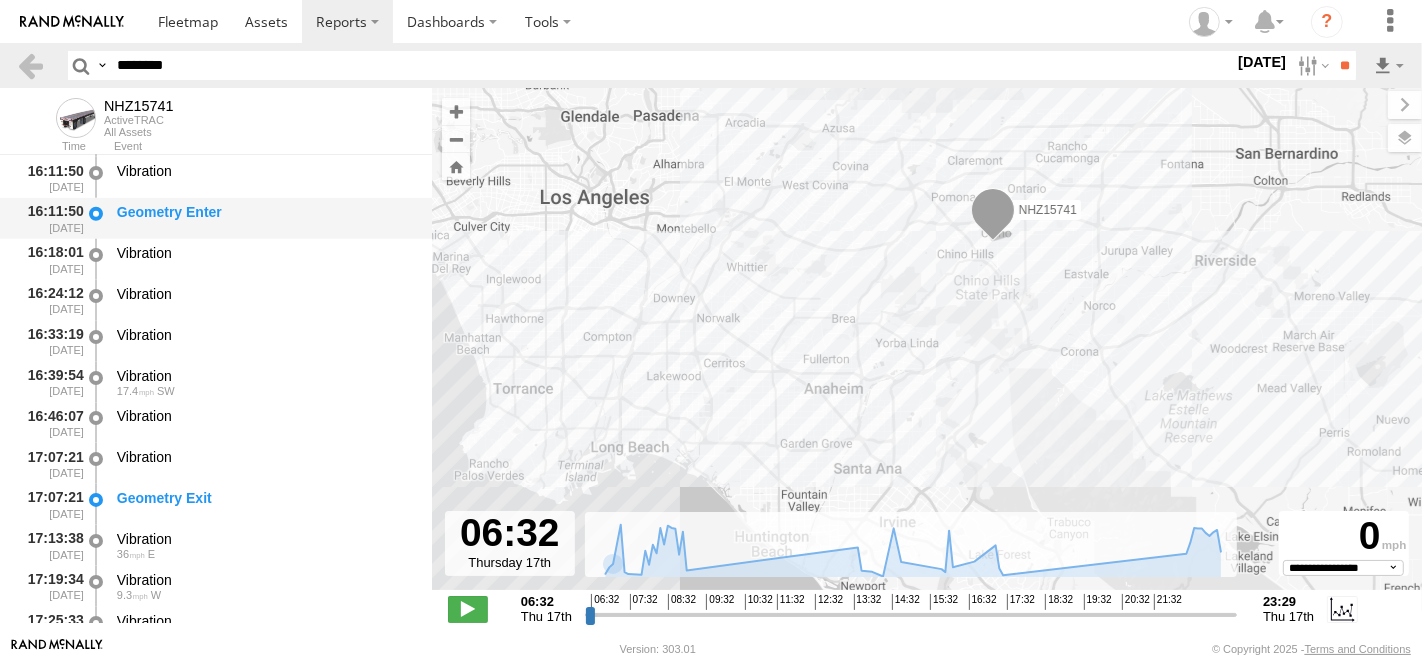 click on "Geometry Enter" at bounding box center (265, 212) 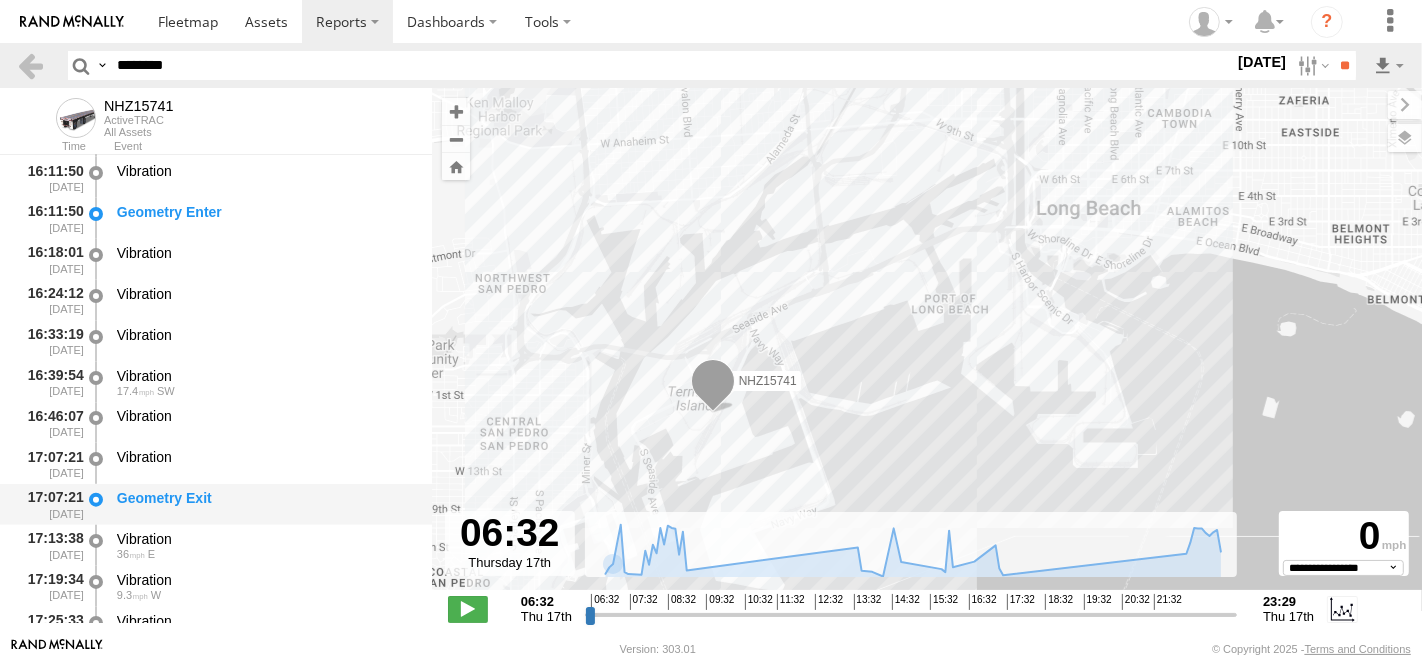 click on "Geometry Exit" at bounding box center (265, 504) 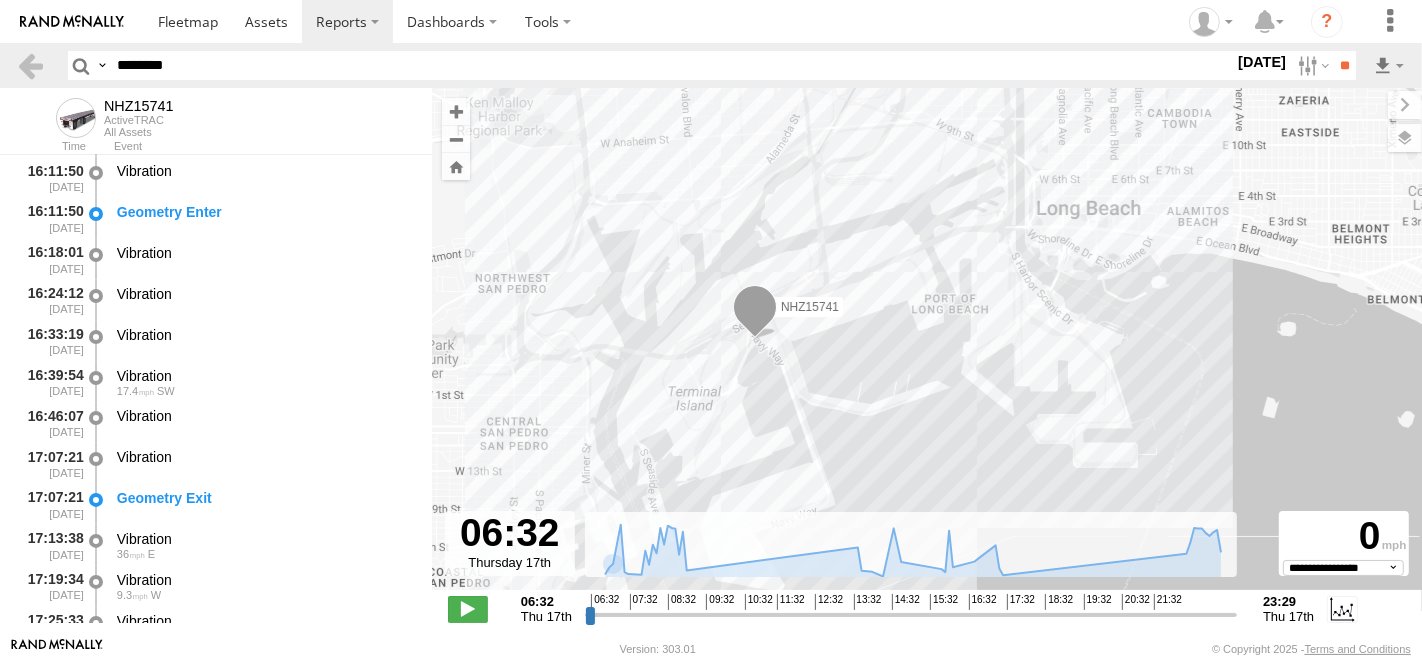 click on "********" at bounding box center [671, 65] 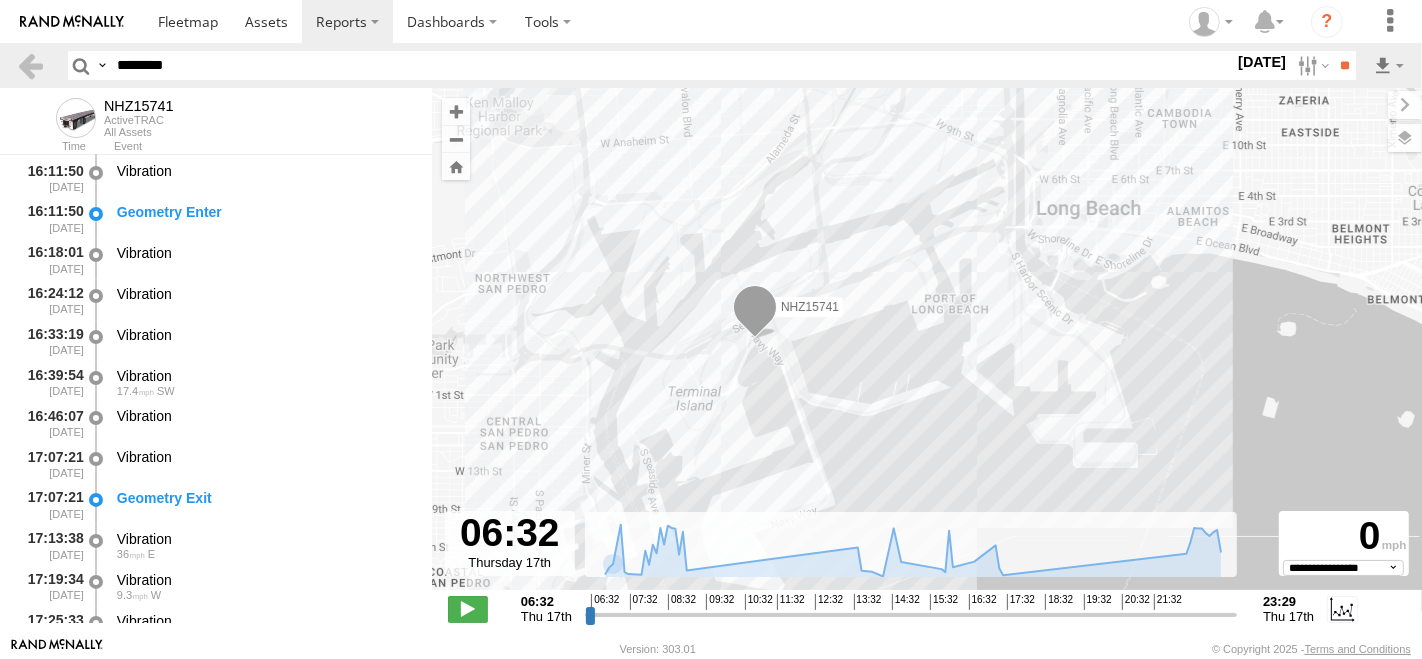 paste 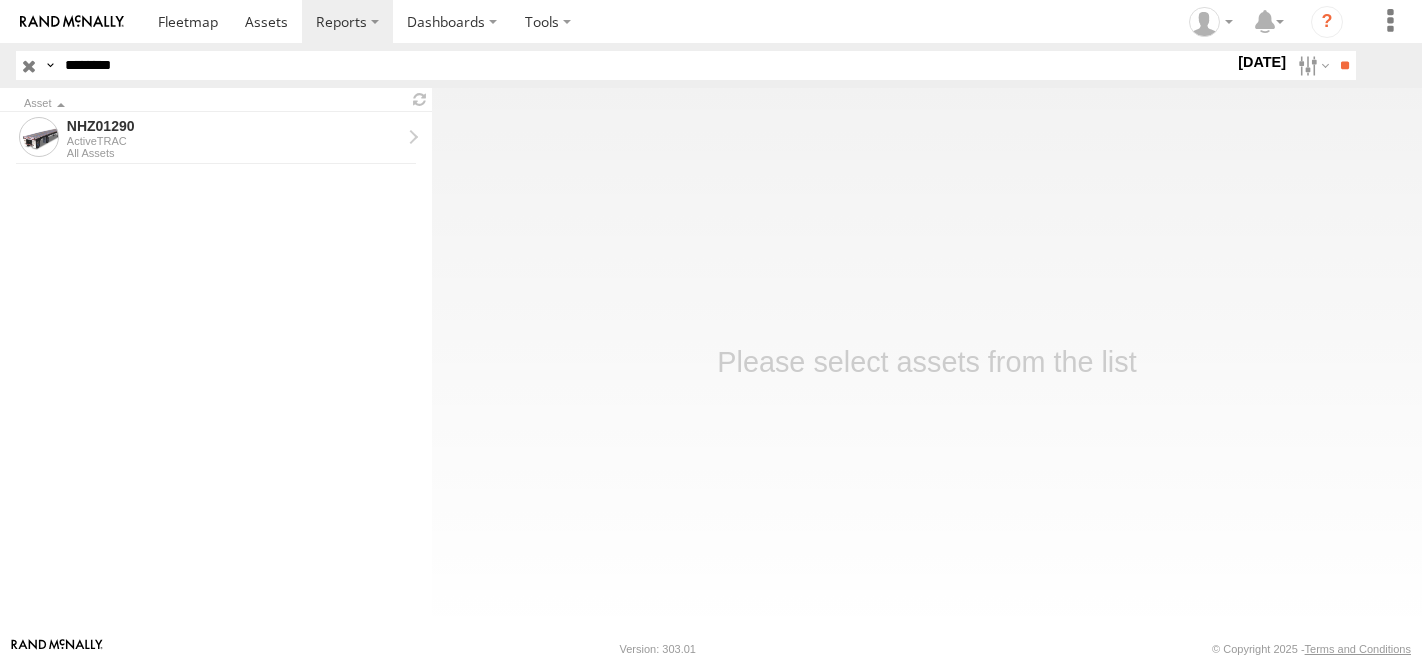 scroll, scrollTop: 0, scrollLeft: 0, axis: both 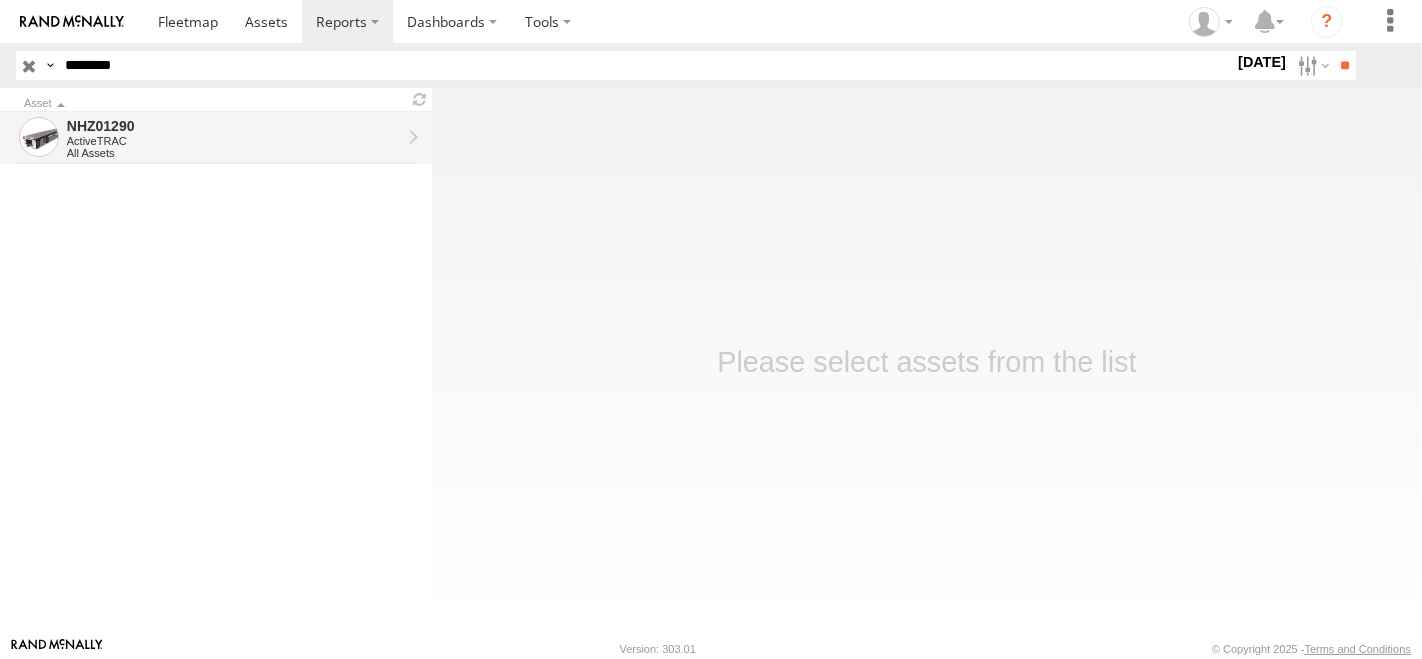 click on "NHZ01290" at bounding box center (234, 126) 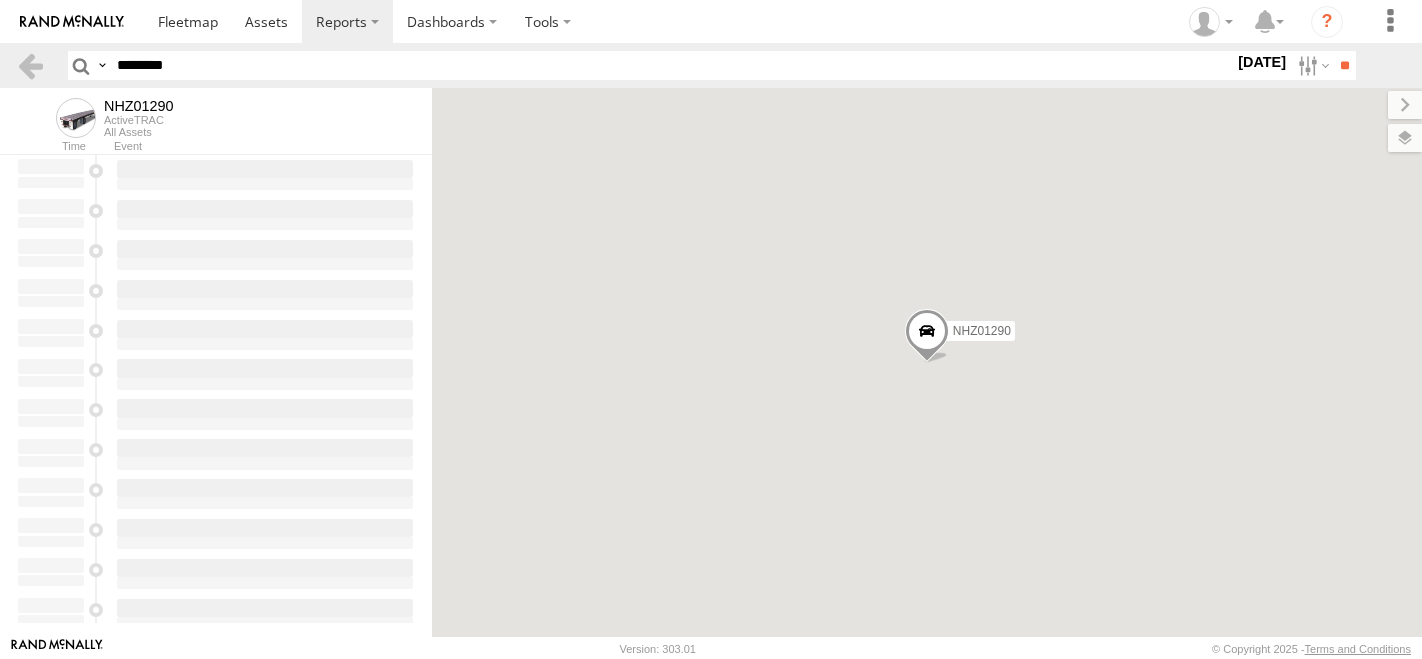 scroll, scrollTop: 0, scrollLeft: 0, axis: both 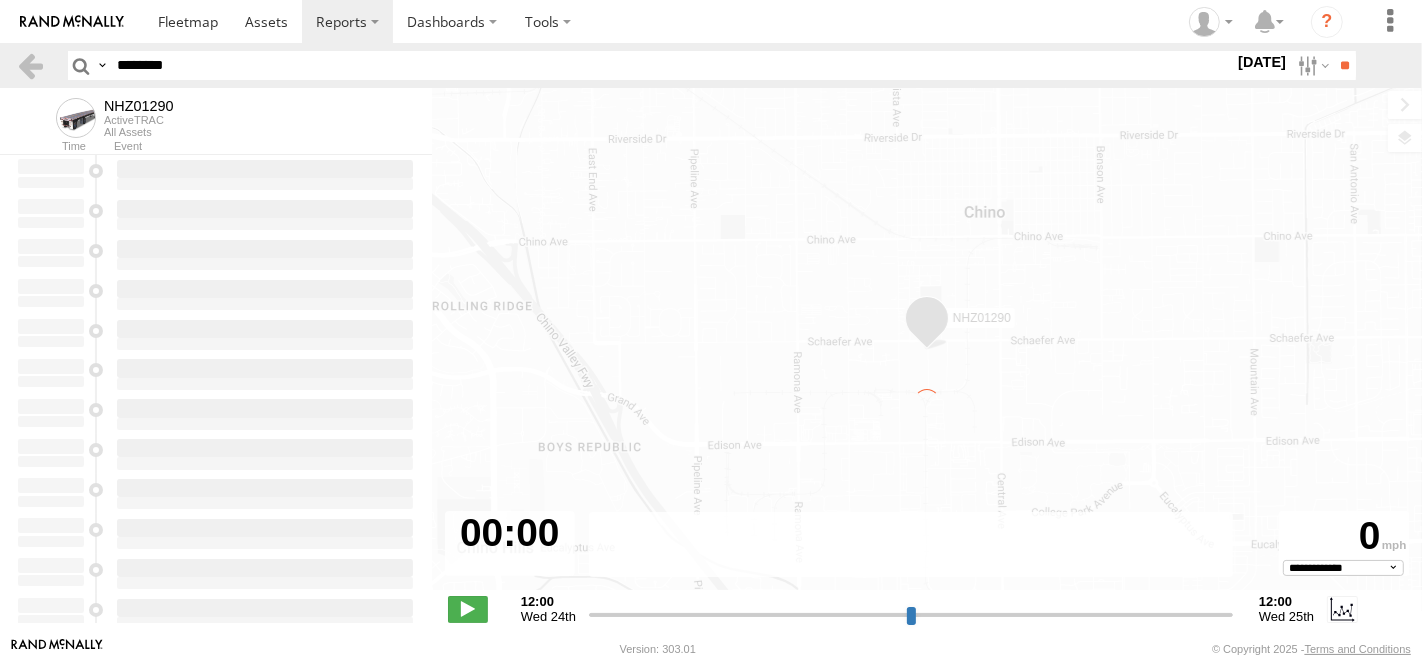 type on "**********" 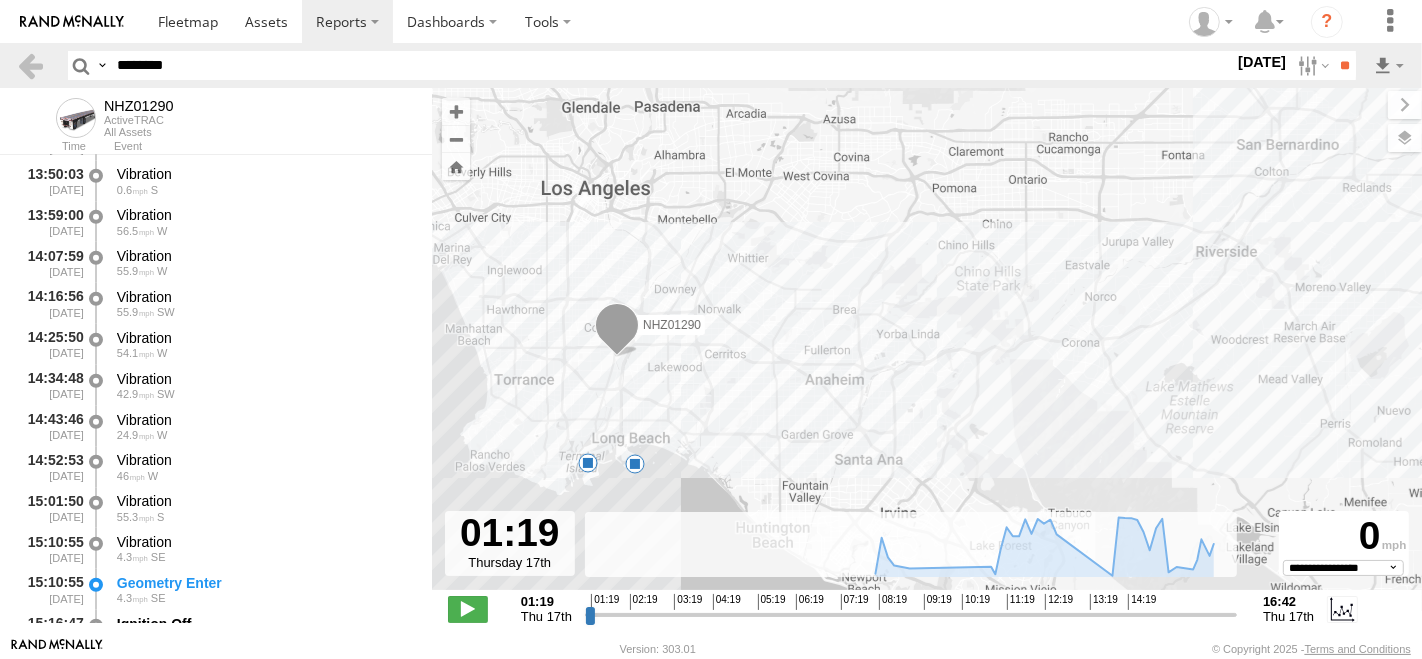 scroll, scrollTop: 1555, scrollLeft: 0, axis: vertical 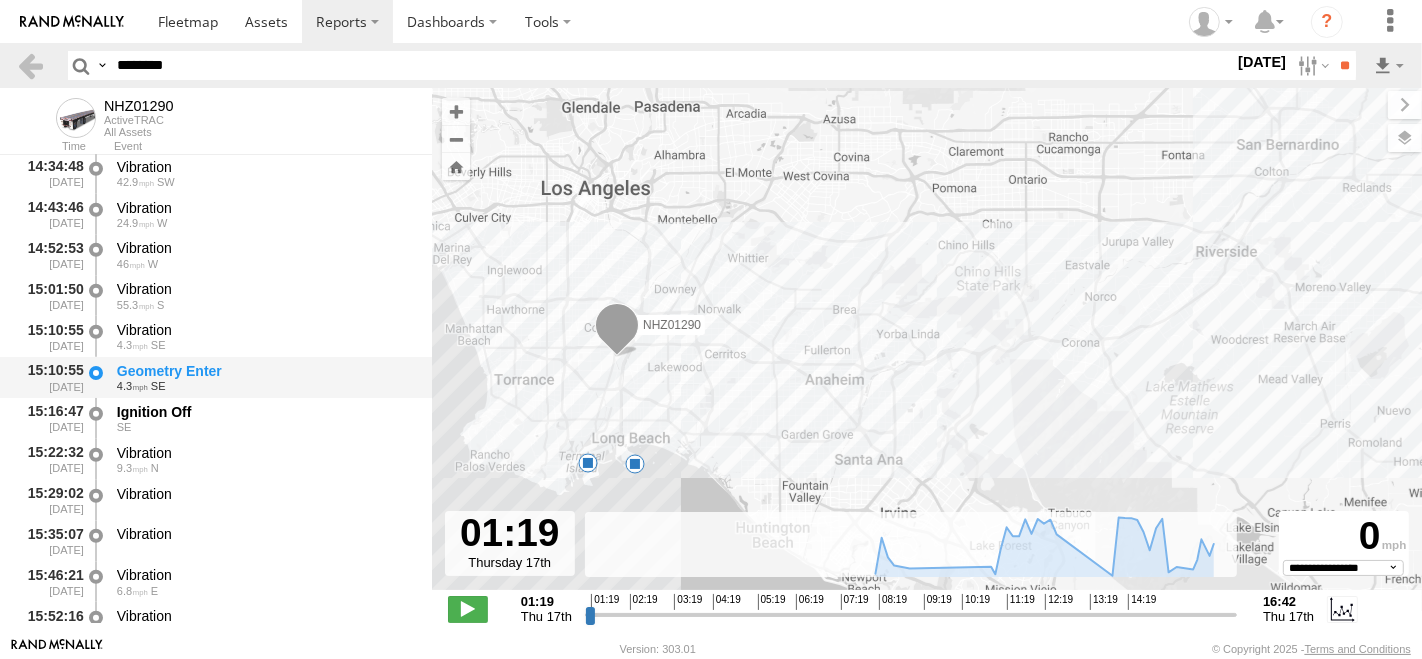 click on "Geometry Enter" at bounding box center [265, 371] 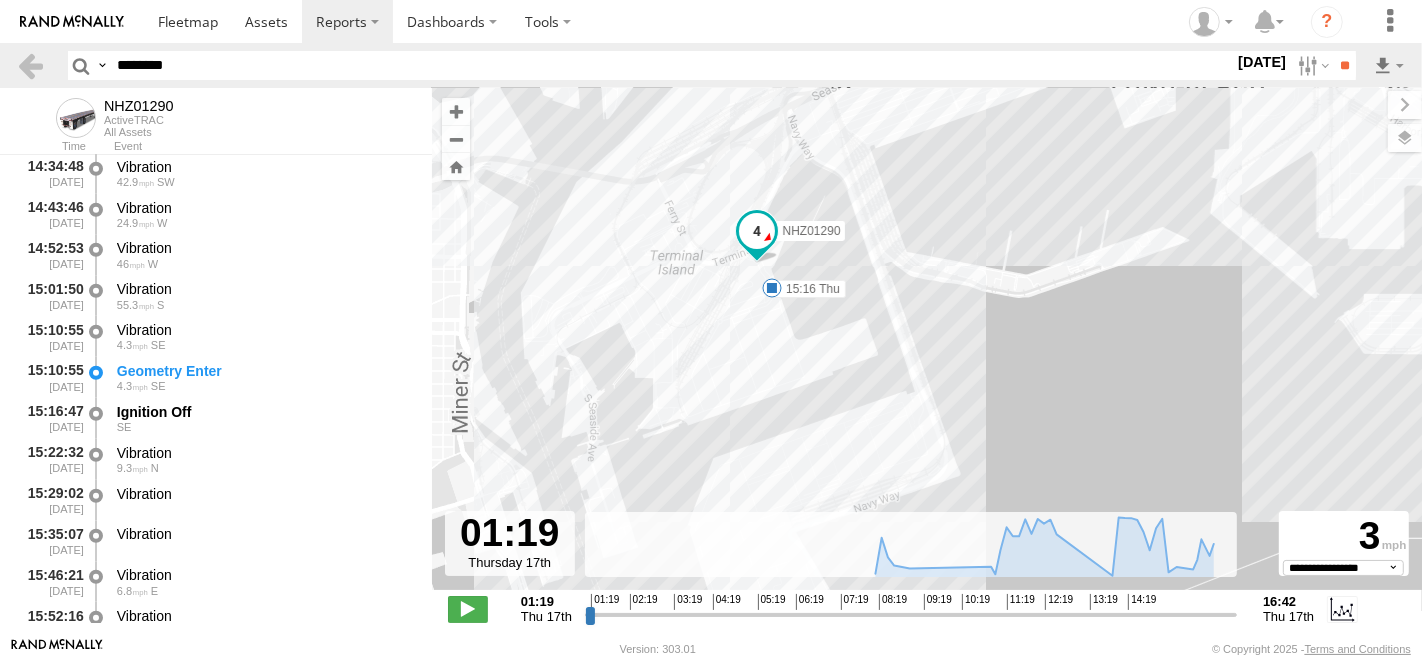 drag, startPoint x: 677, startPoint y: 356, endPoint x: 888, endPoint y: 270, distance: 227.85303 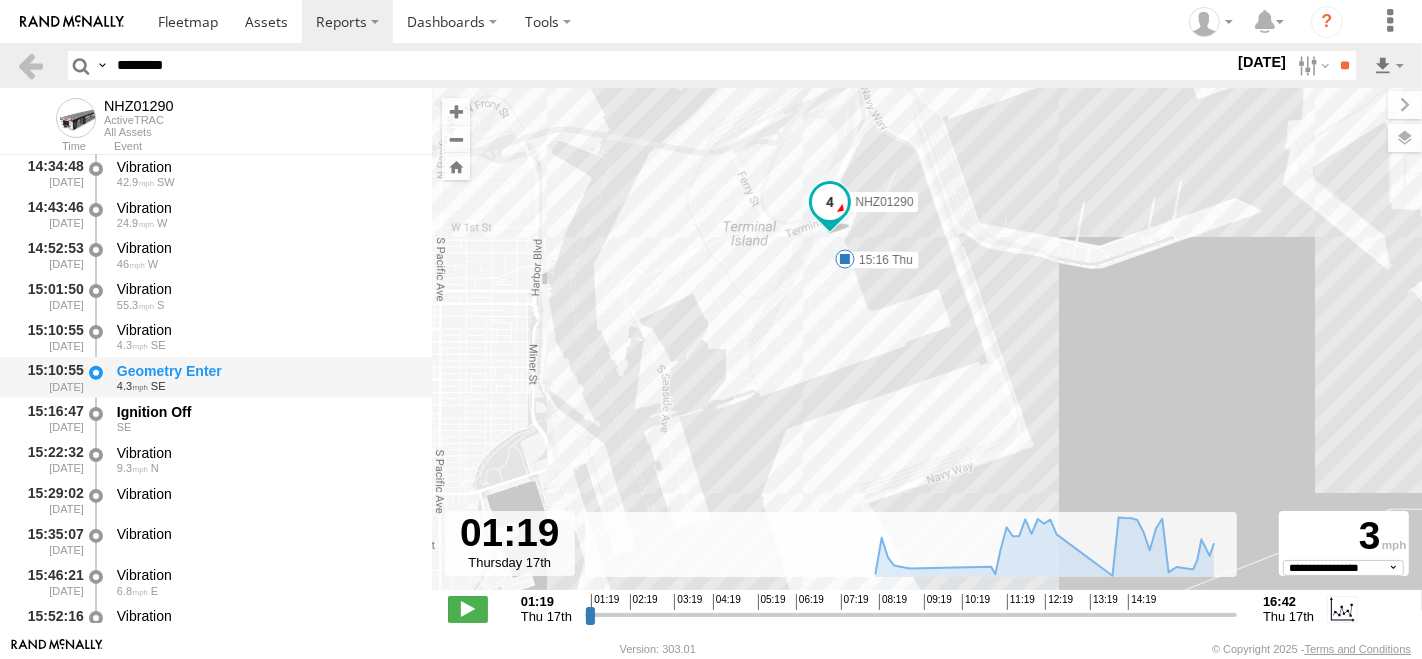 scroll, scrollTop: 1777, scrollLeft: 0, axis: vertical 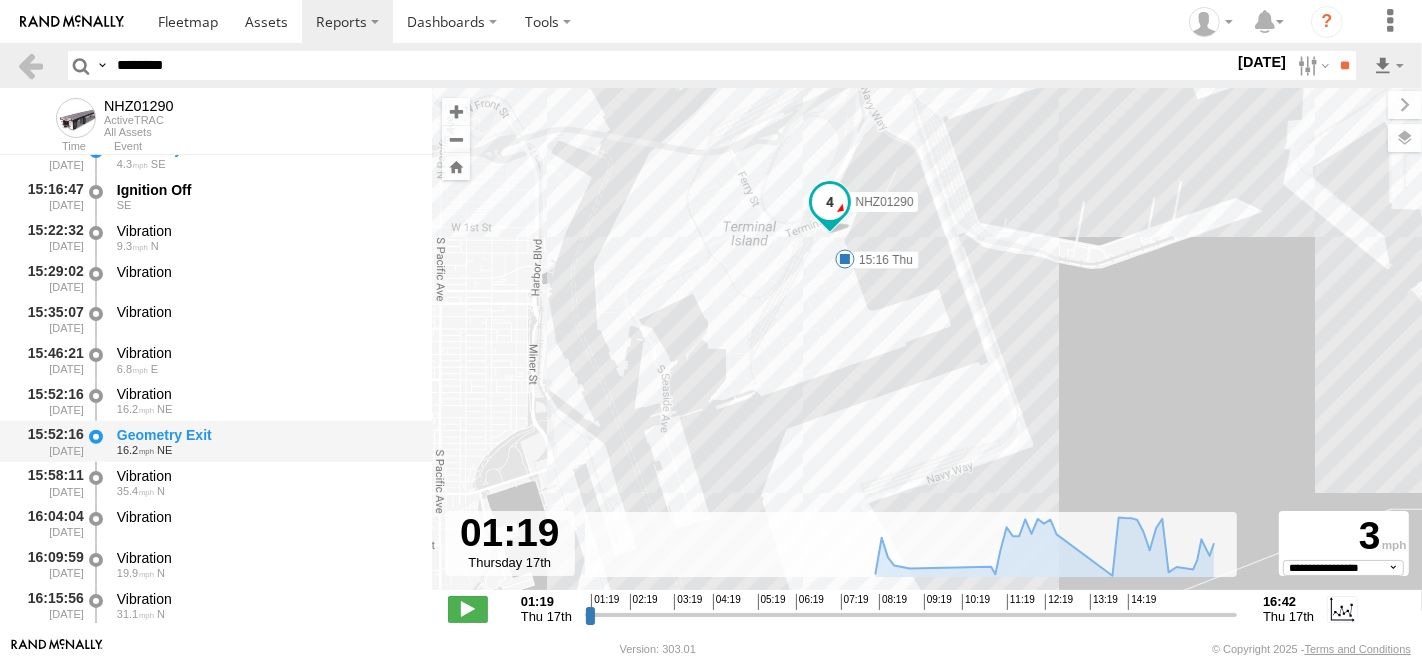 click on "16.2
NE" at bounding box center [265, 450] 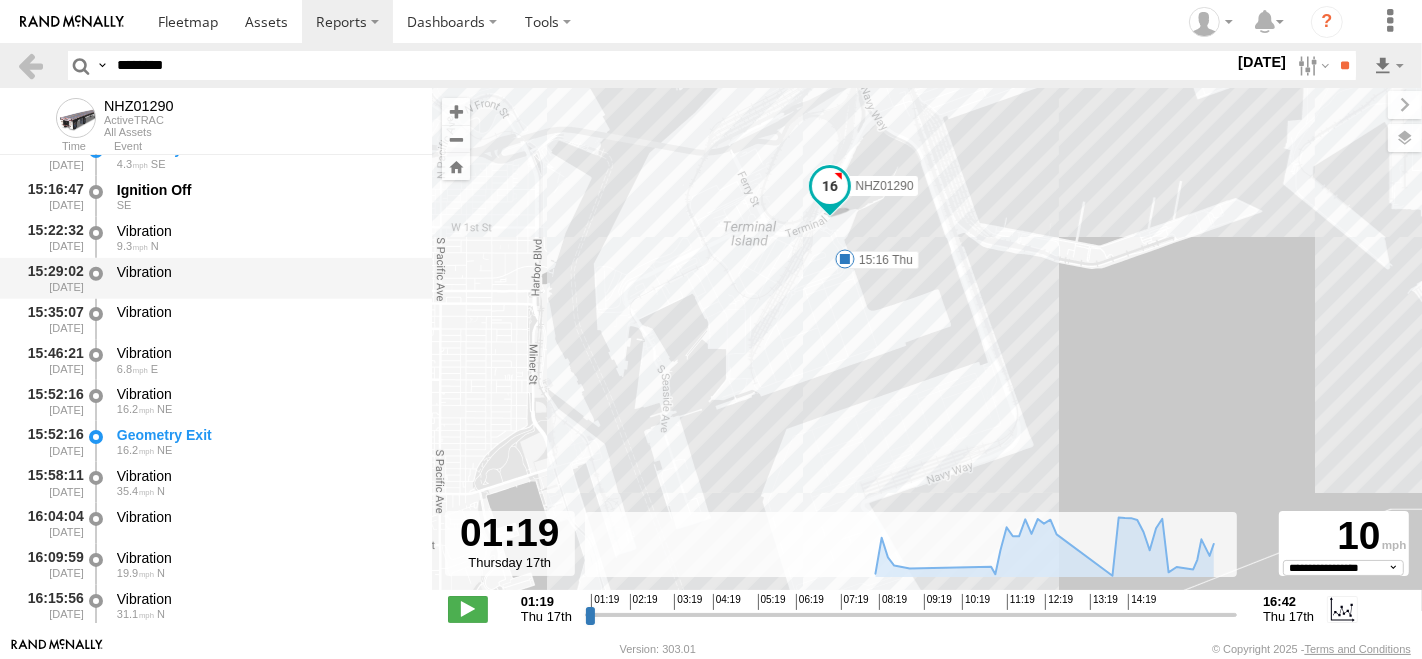 scroll, scrollTop: 1666, scrollLeft: 0, axis: vertical 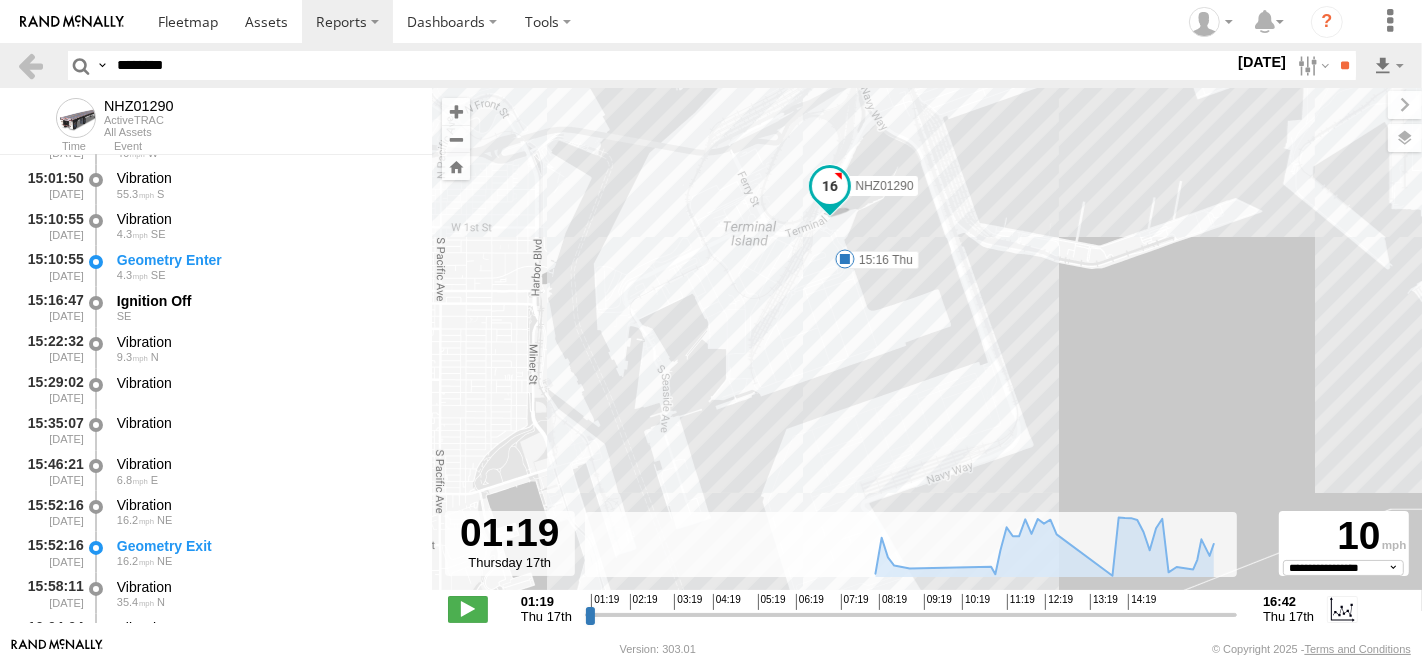 click on "********" at bounding box center (671, 65) 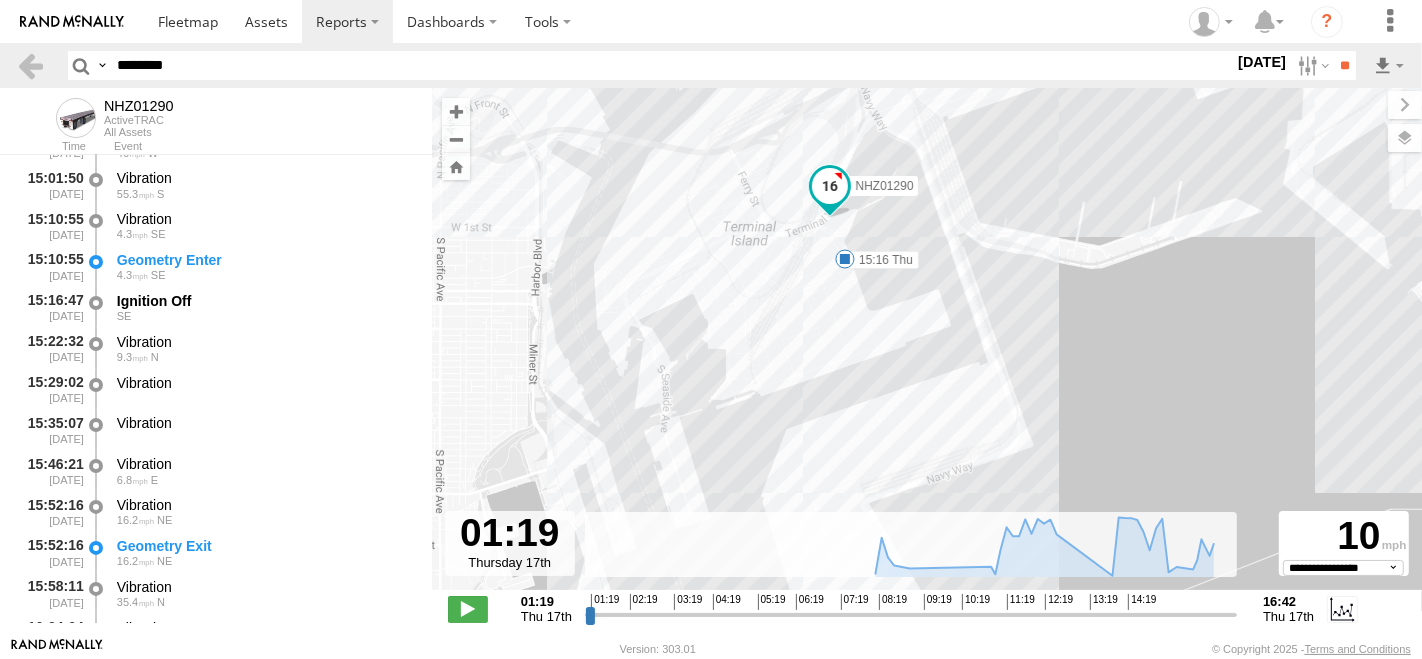 type on "********" 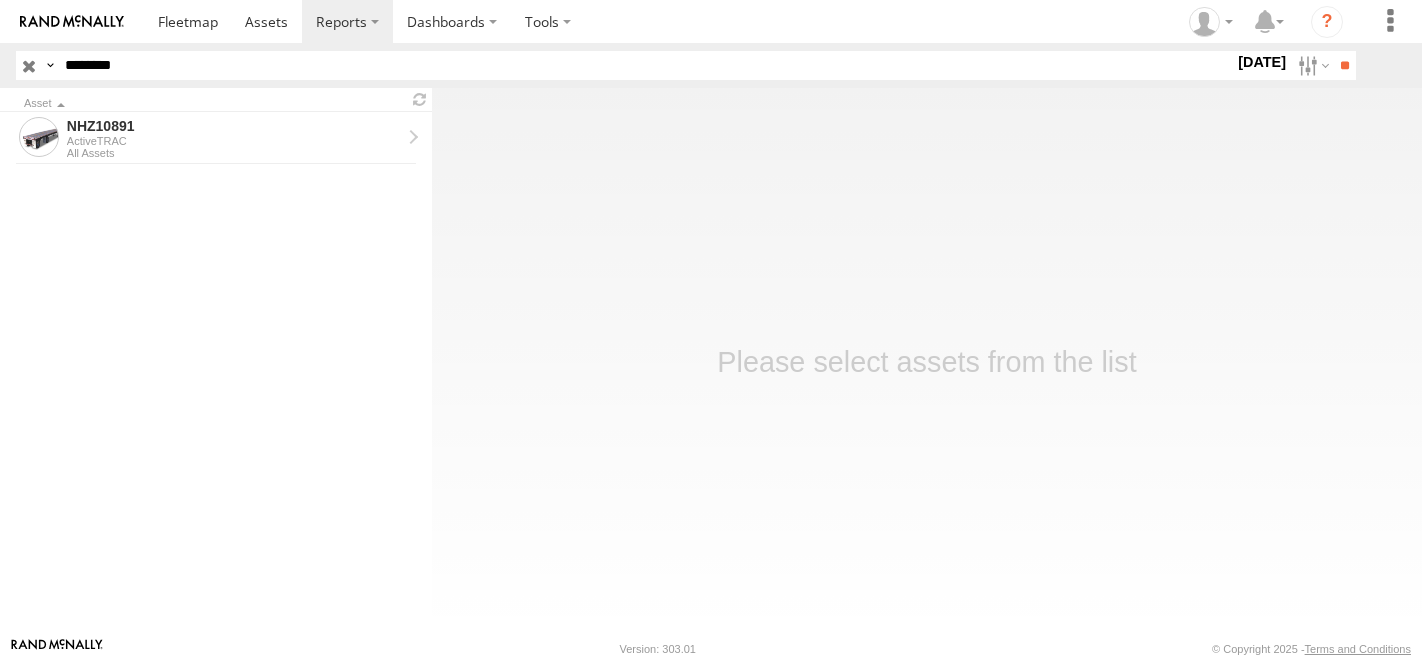 scroll, scrollTop: 0, scrollLeft: 0, axis: both 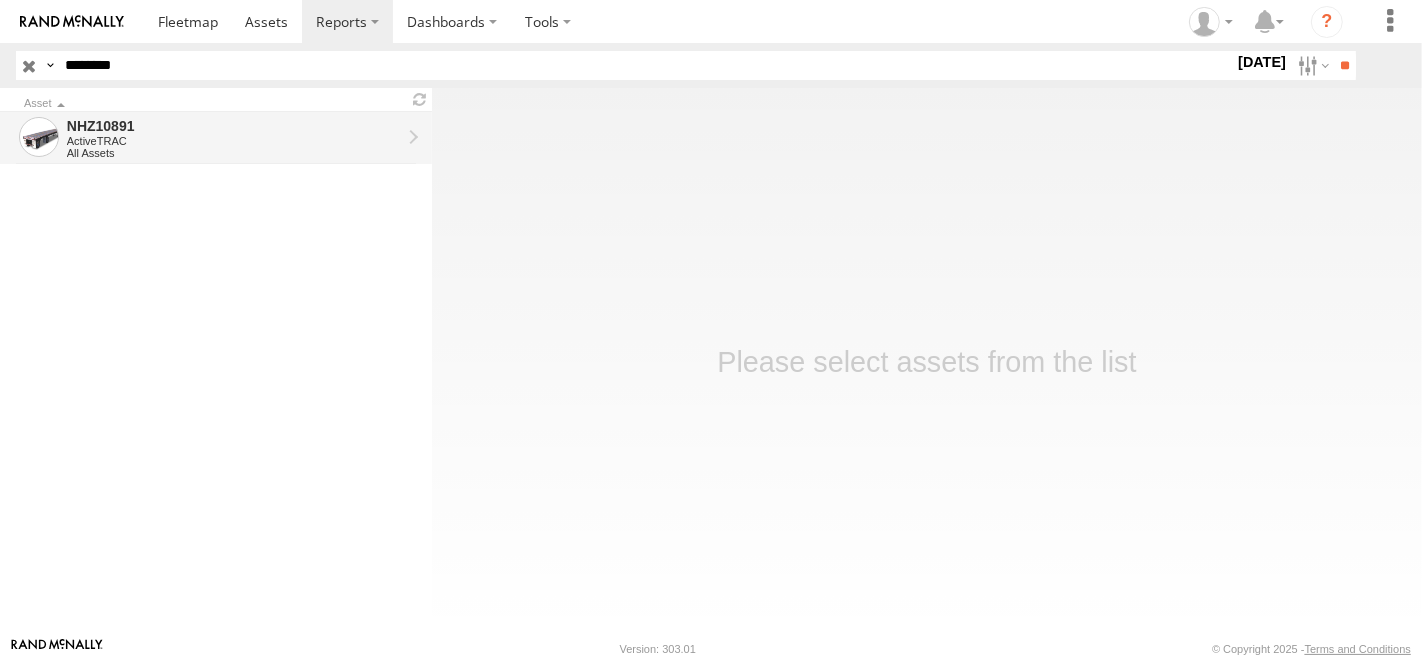 click on "NHZ10891" at bounding box center (234, 126) 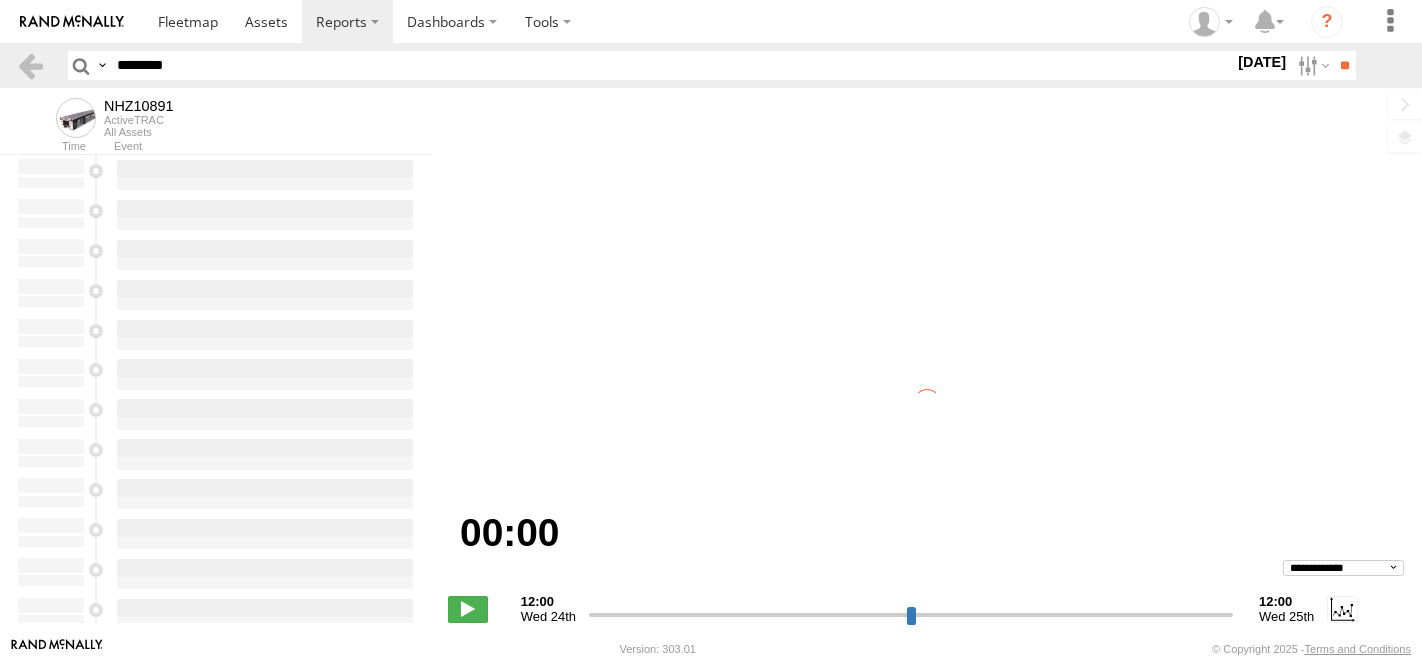 scroll, scrollTop: 0, scrollLeft: 0, axis: both 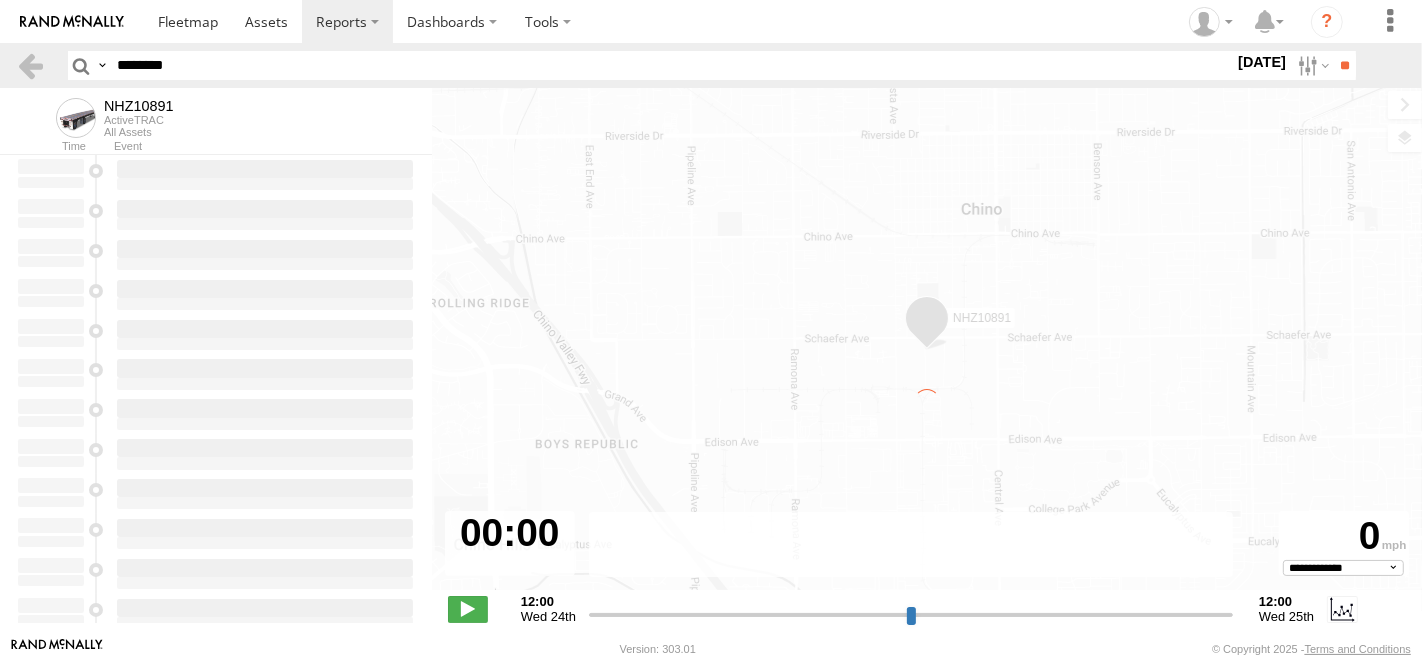 type on "**********" 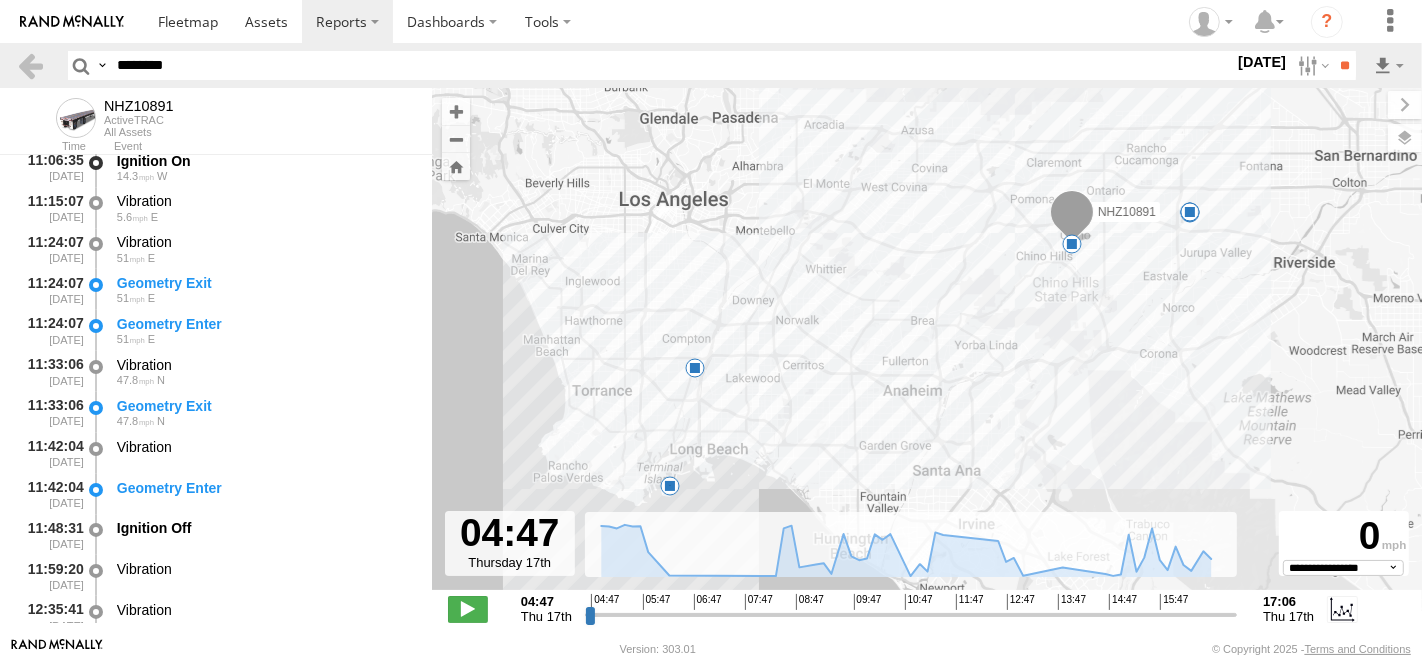 scroll, scrollTop: 2444, scrollLeft: 0, axis: vertical 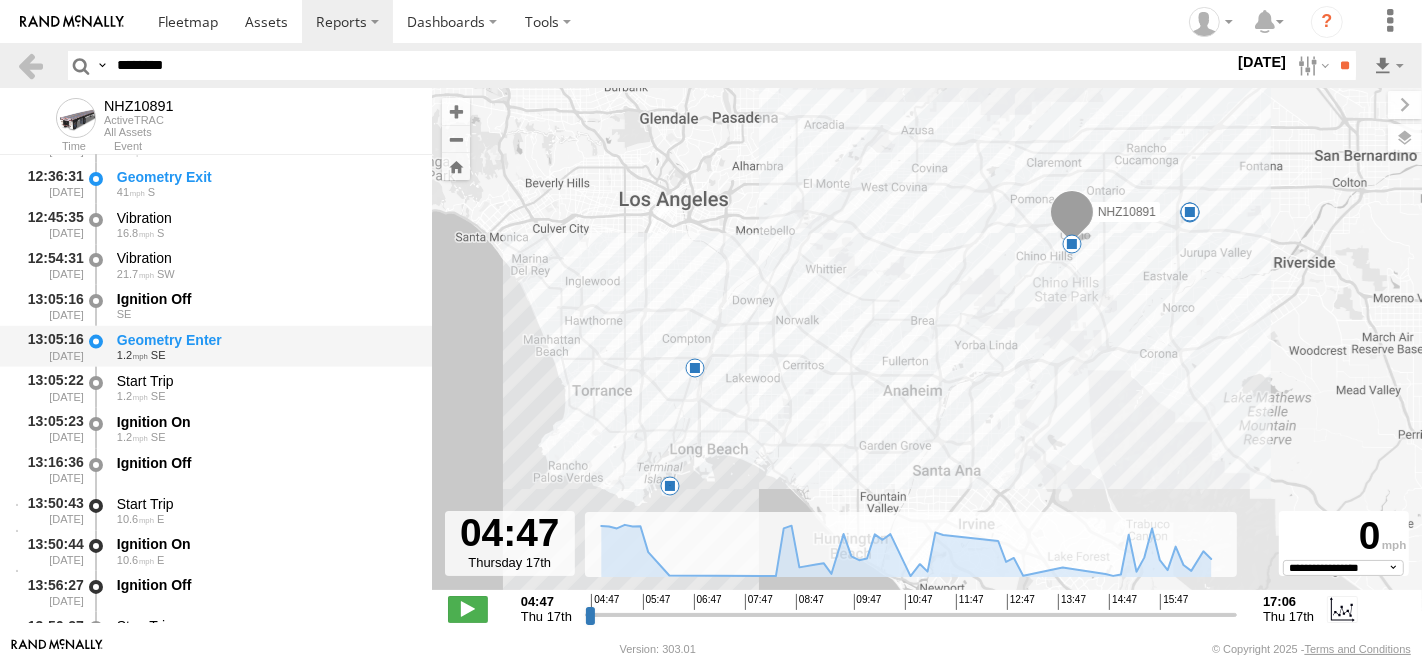 click on "Geometry Enter" at bounding box center [265, 340] 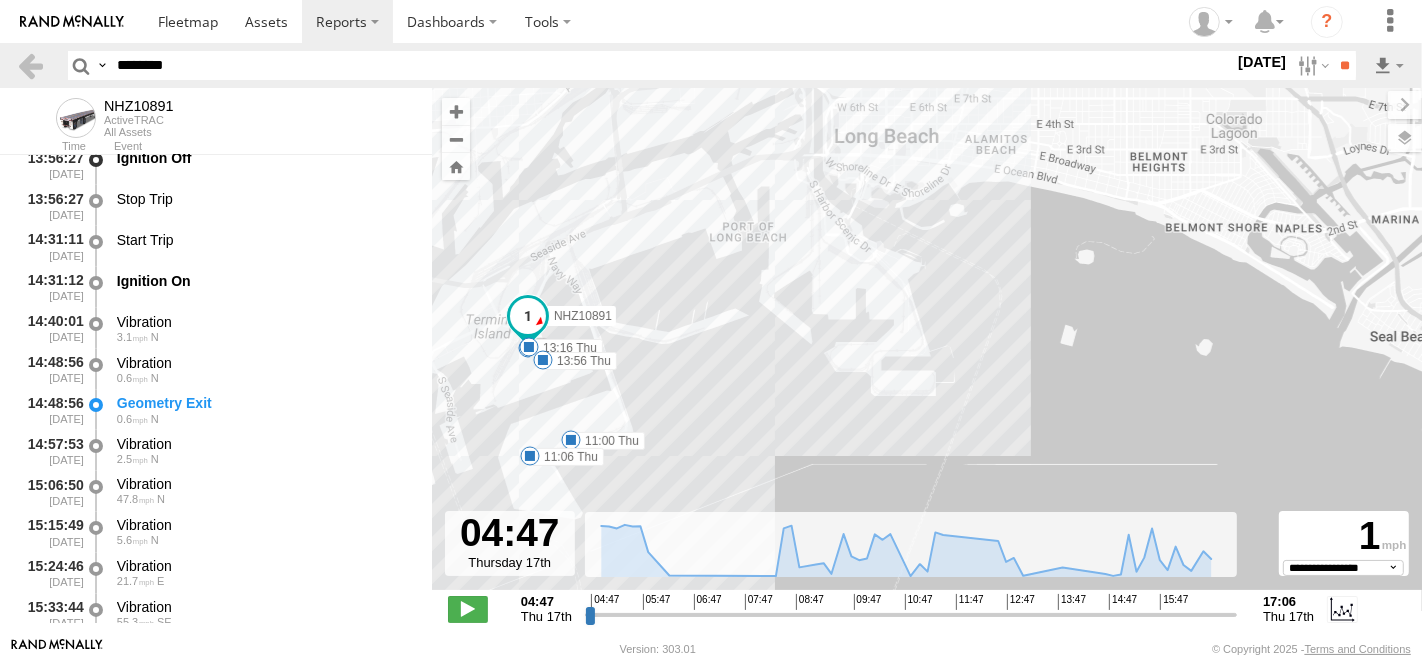scroll, scrollTop: 2888, scrollLeft: 0, axis: vertical 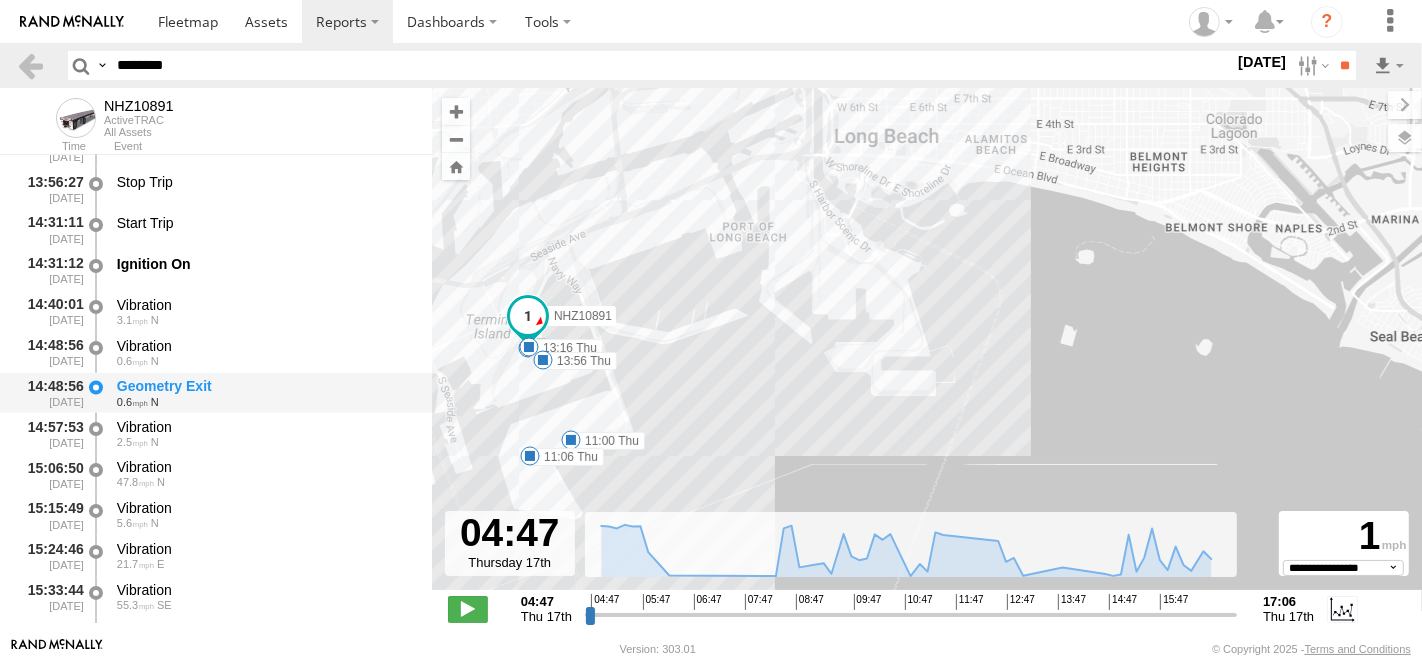 click on "Geometry Exit" at bounding box center [265, 386] 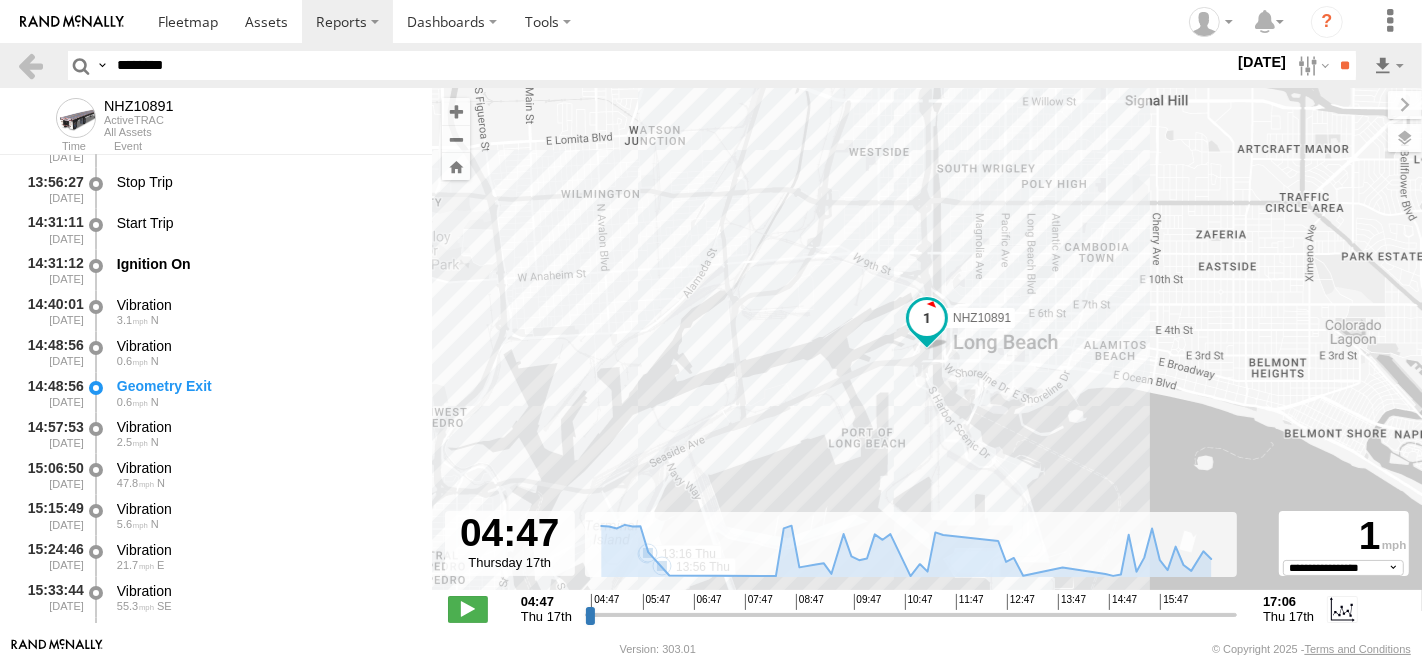 click on "********" at bounding box center (671, 65) 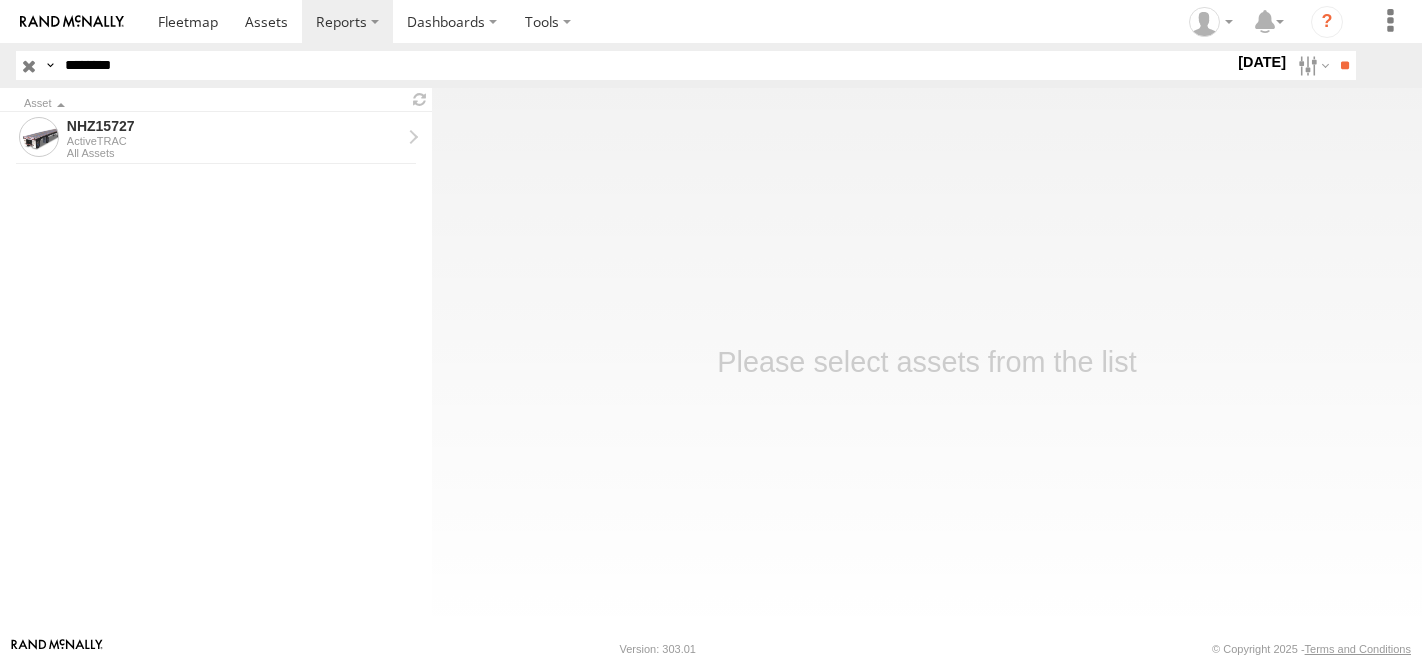 scroll, scrollTop: 0, scrollLeft: 0, axis: both 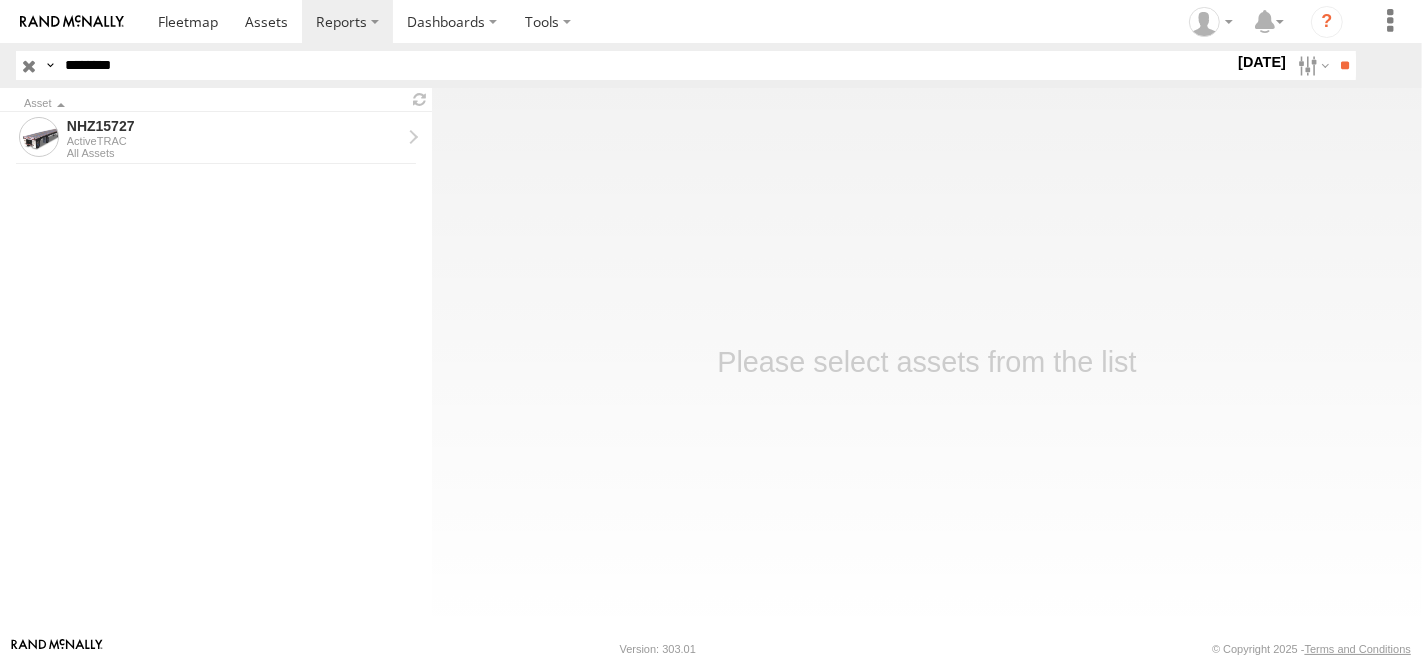 click on "ActiveTRAC" at bounding box center (234, 141) 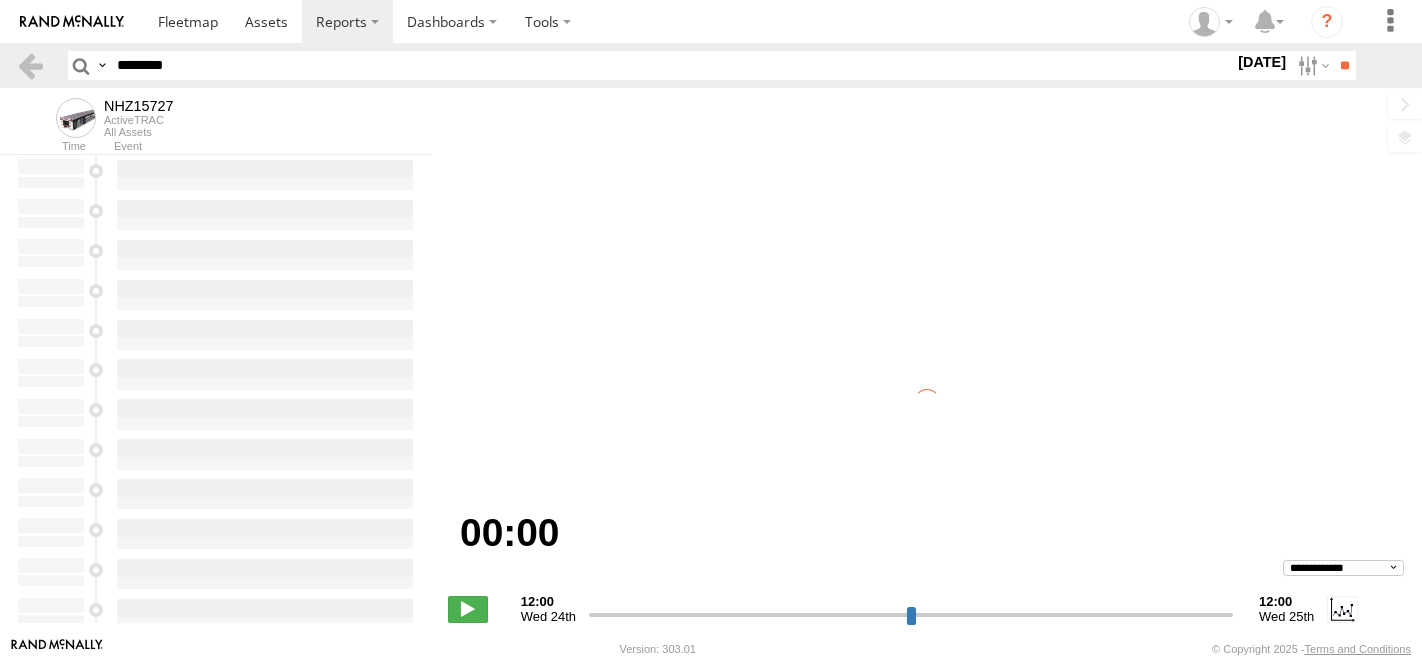 scroll, scrollTop: 0, scrollLeft: 0, axis: both 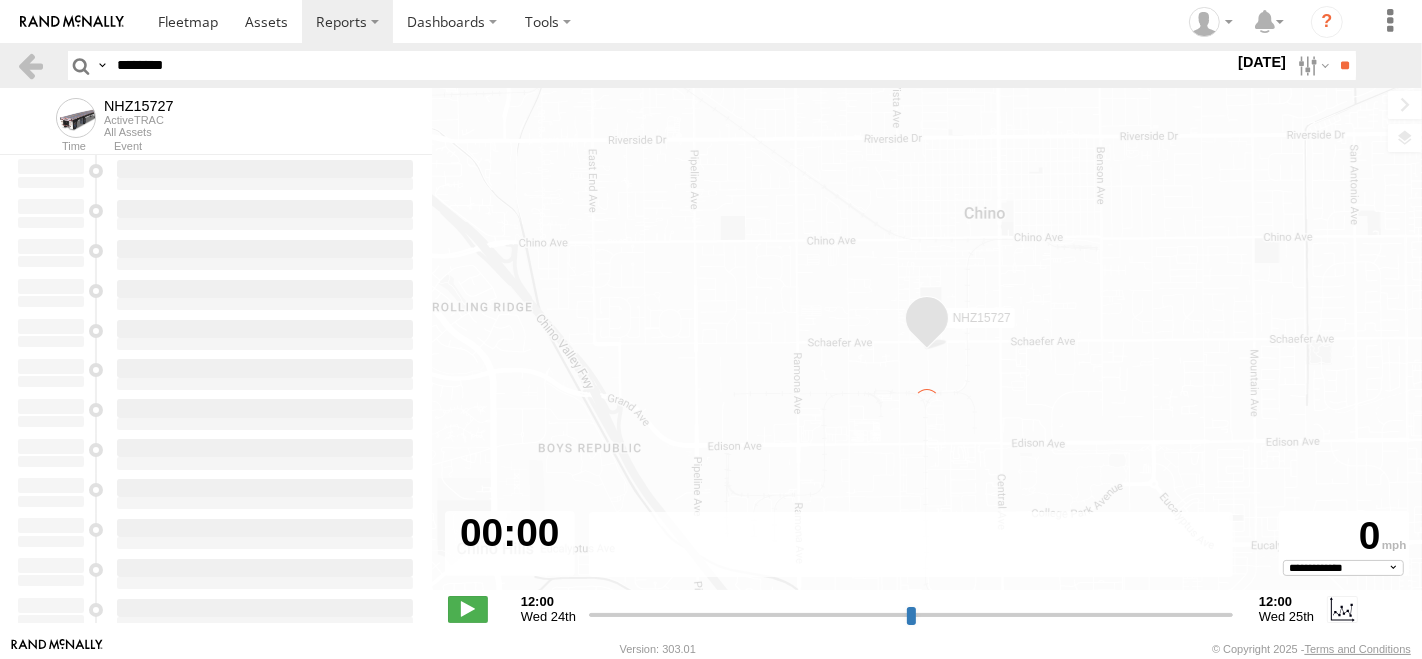 type on "**********" 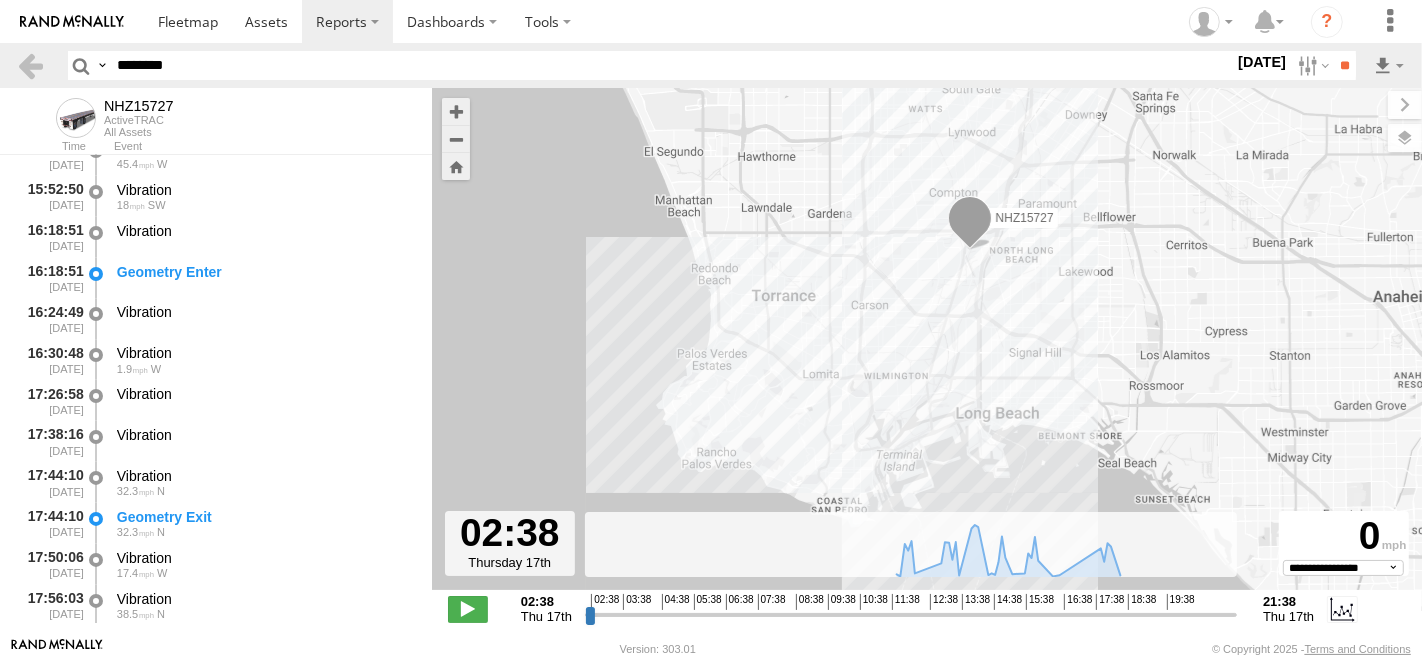 scroll, scrollTop: 1555, scrollLeft: 0, axis: vertical 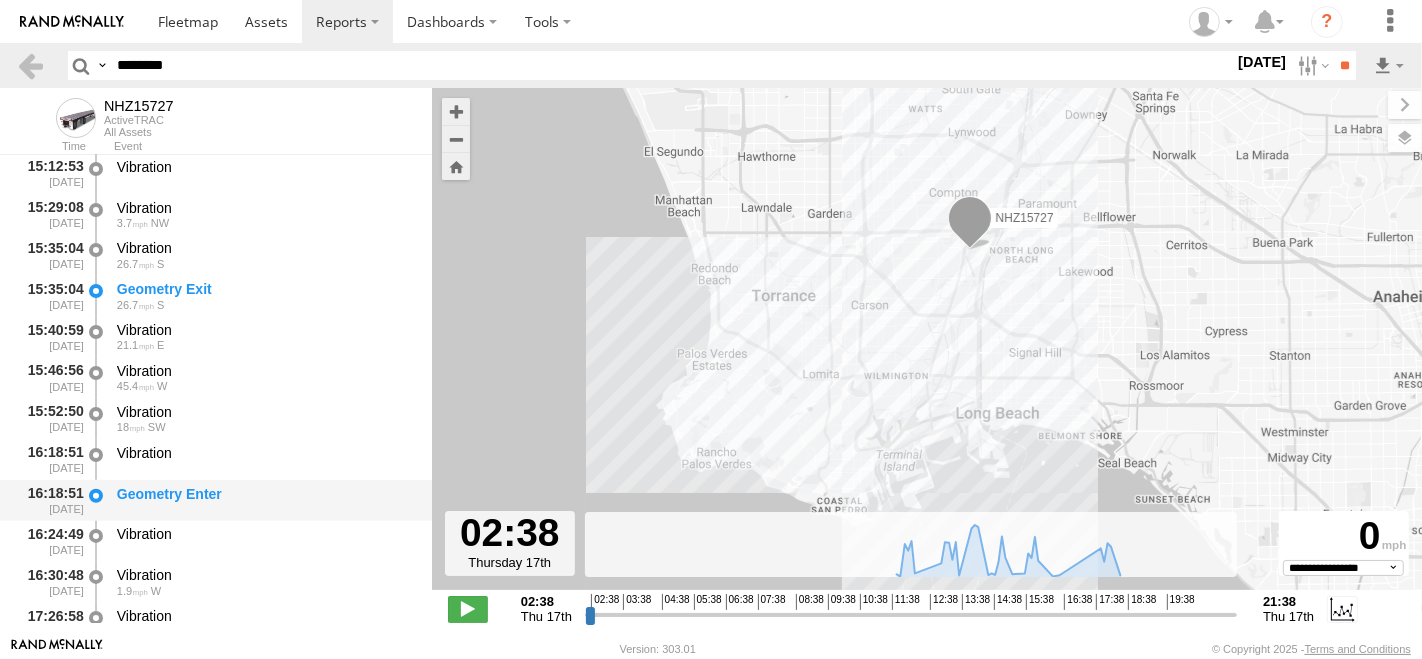click on "Geometry Enter" at bounding box center (265, 494) 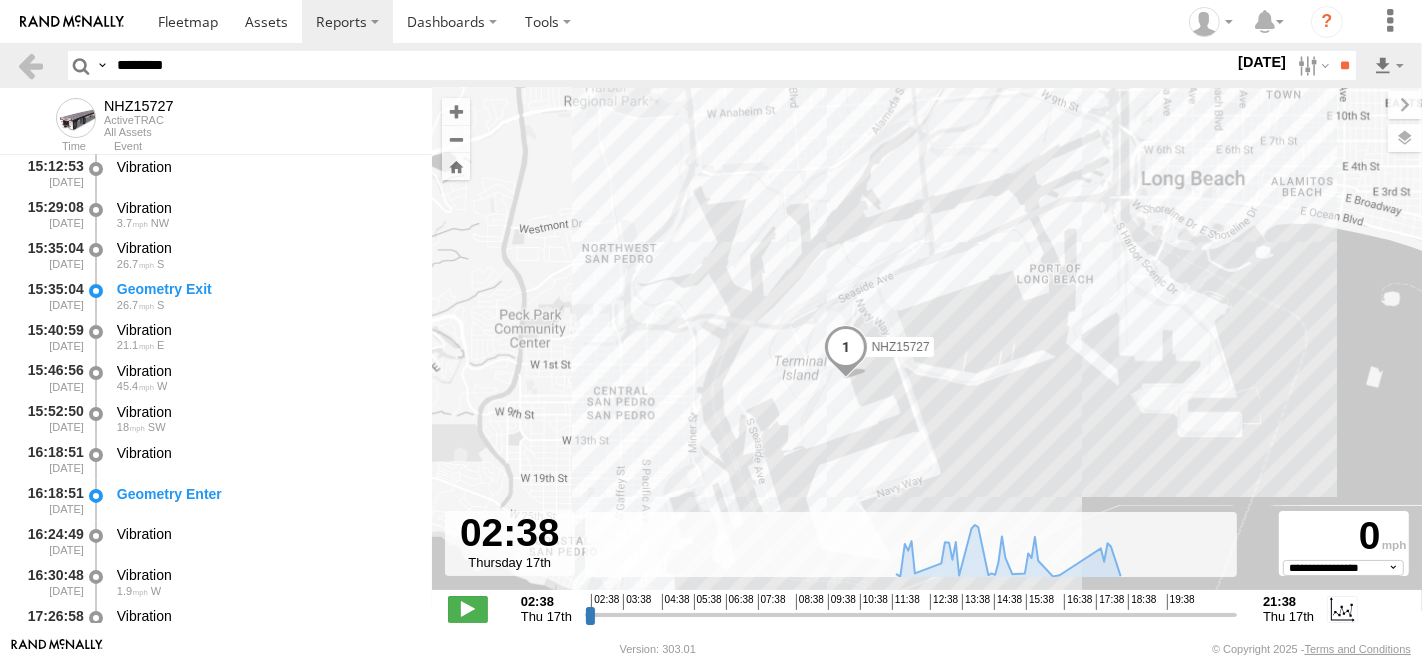 drag, startPoint x: 931, startPoint y: 470, endPoint x: 955, endPoint y: 340, distance: 132.19682 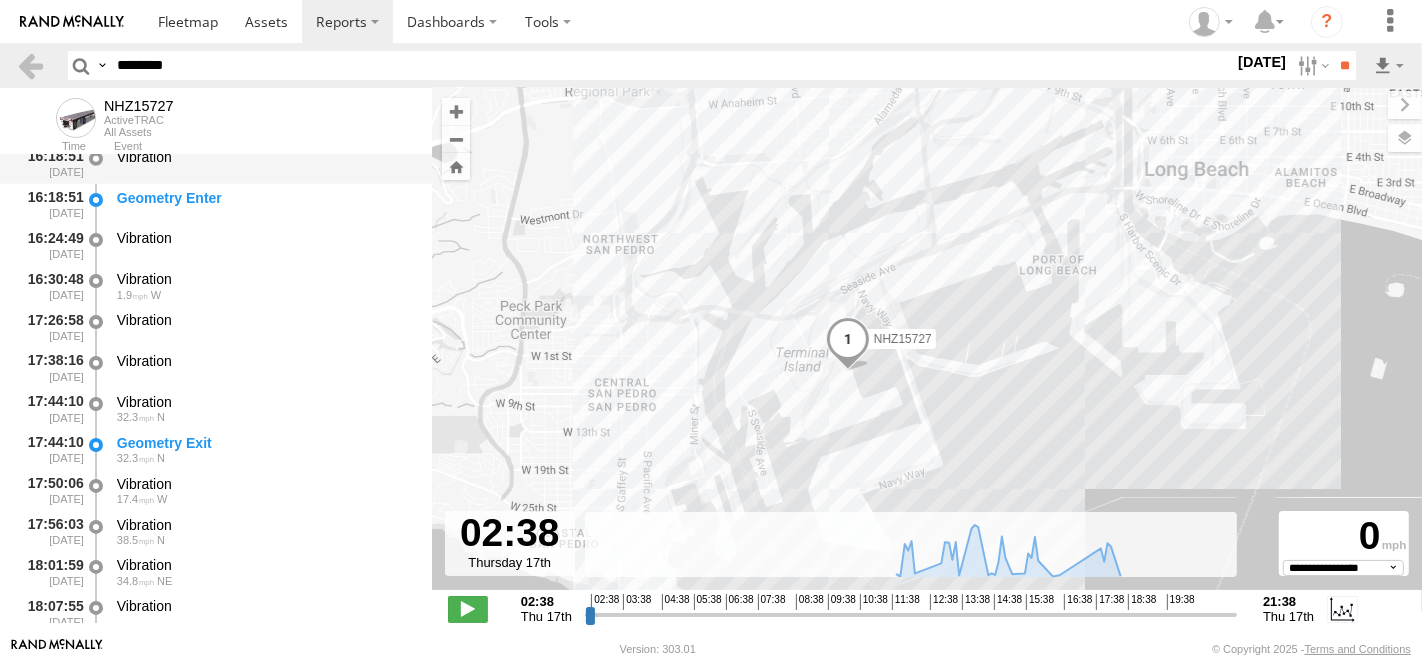 scroll, scrollTop: 1888, scrollLeft: 0, axis: vertical 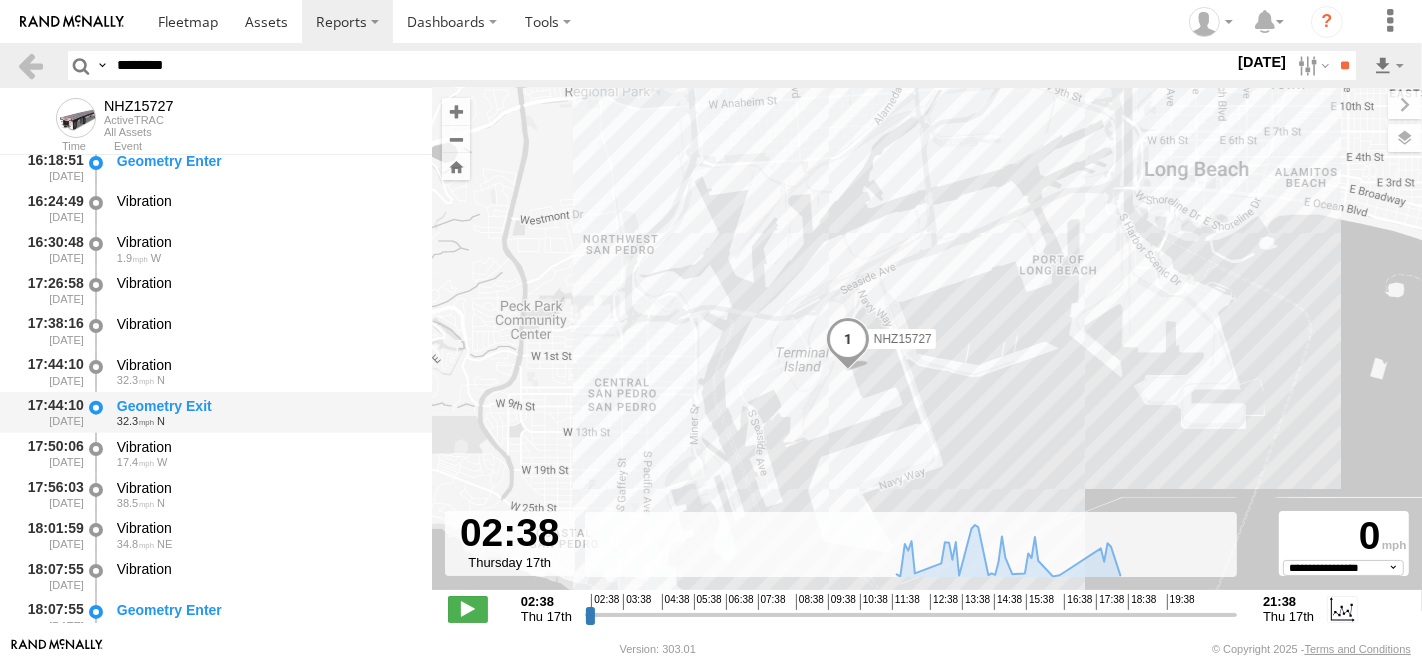 click on "Geometry Exit" at bounding box center [265, 406] 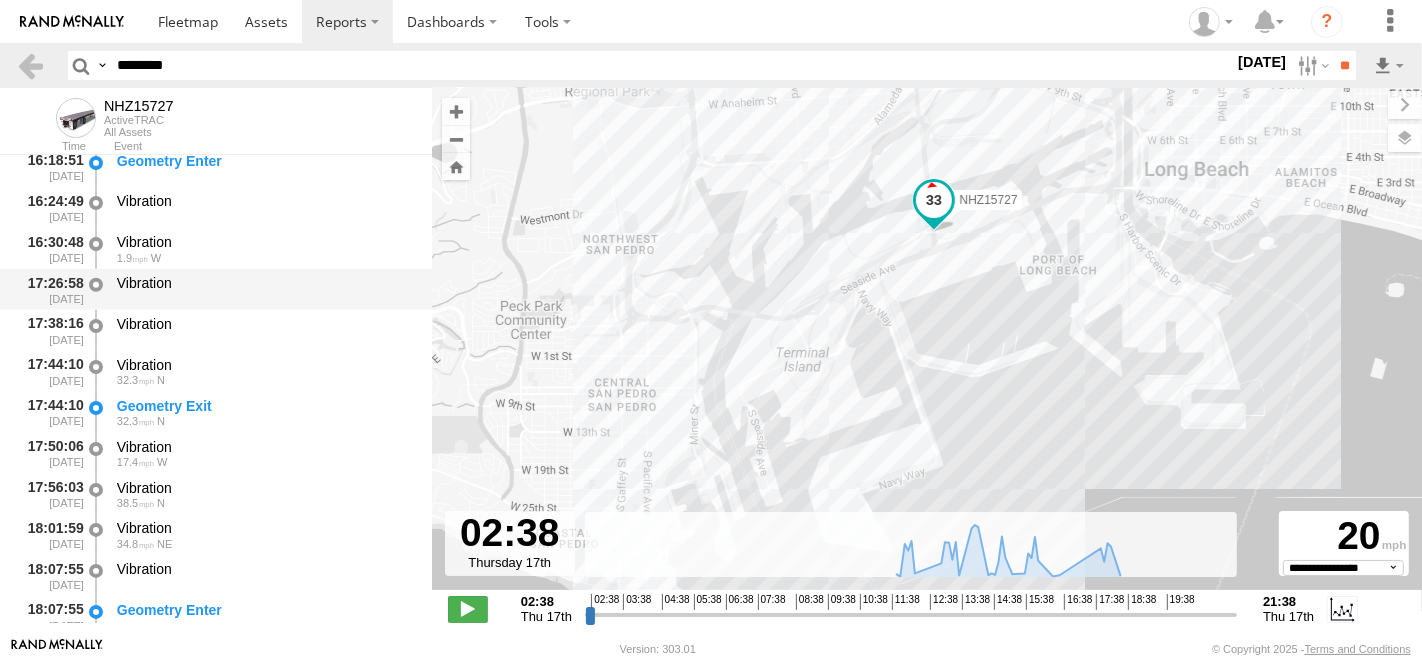 click on "17:26:58 [DATE]
Vibration" at bounding box center [216, 289] 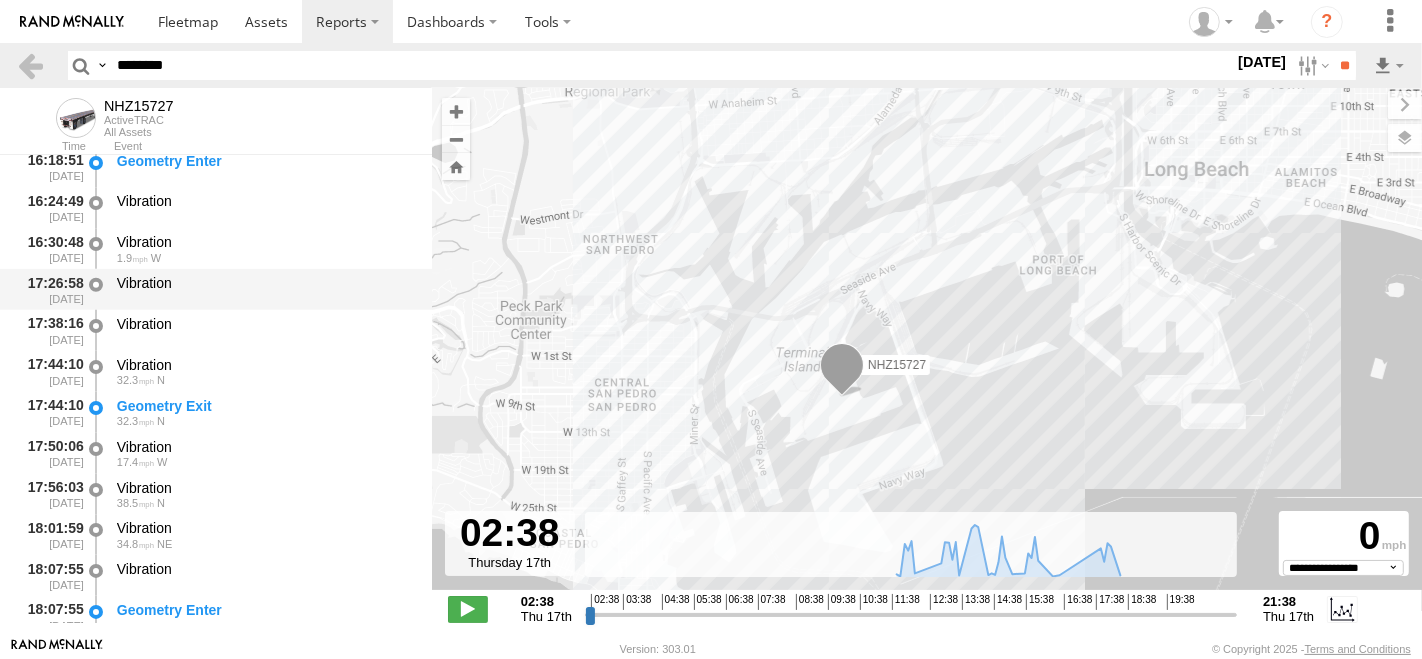 scroll, scrollTop: 1444, scrollLeft: 0, axis: vertical 